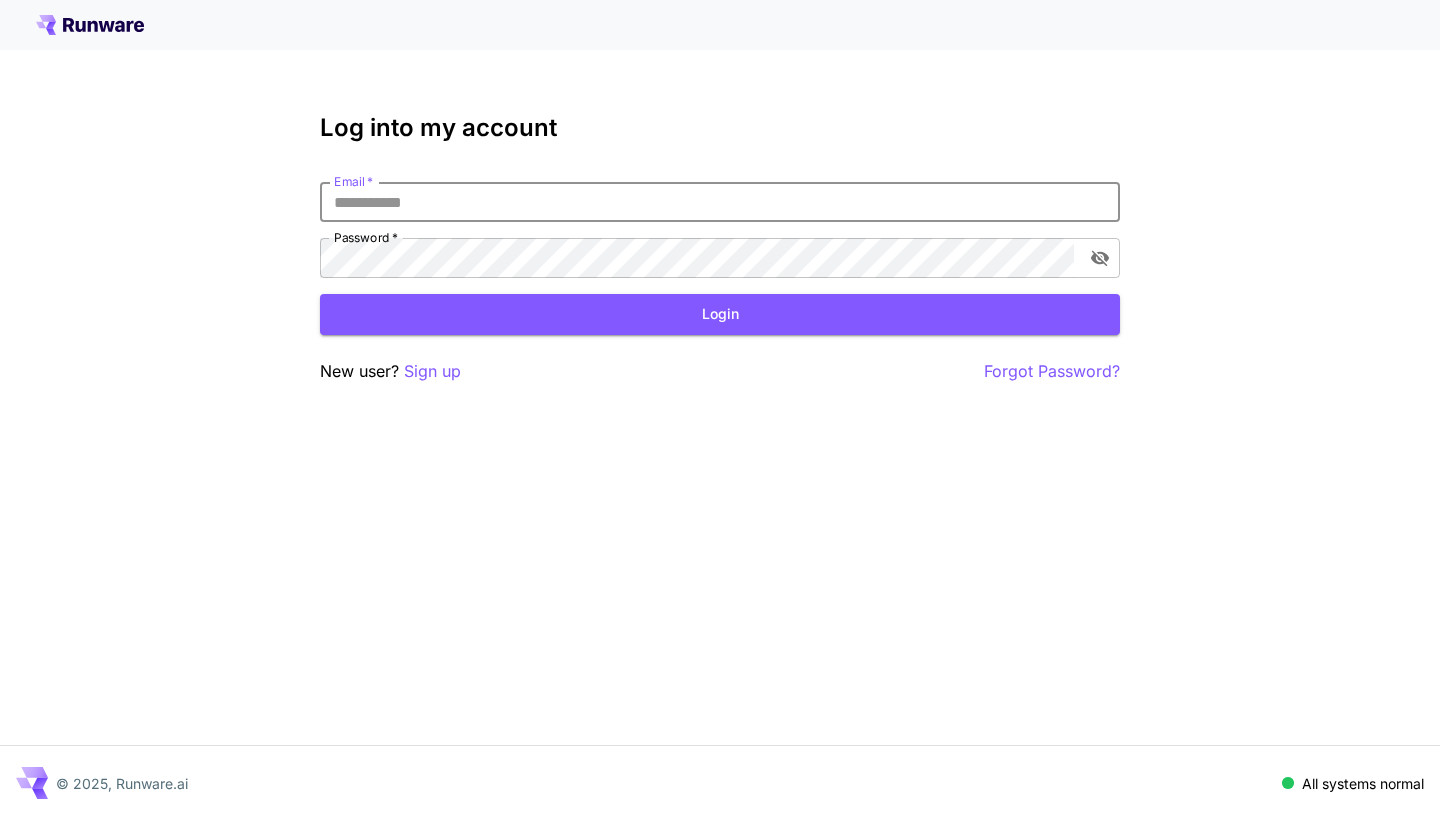 scroll, scrollTop: 0, scrollLeft: 0, axis: both 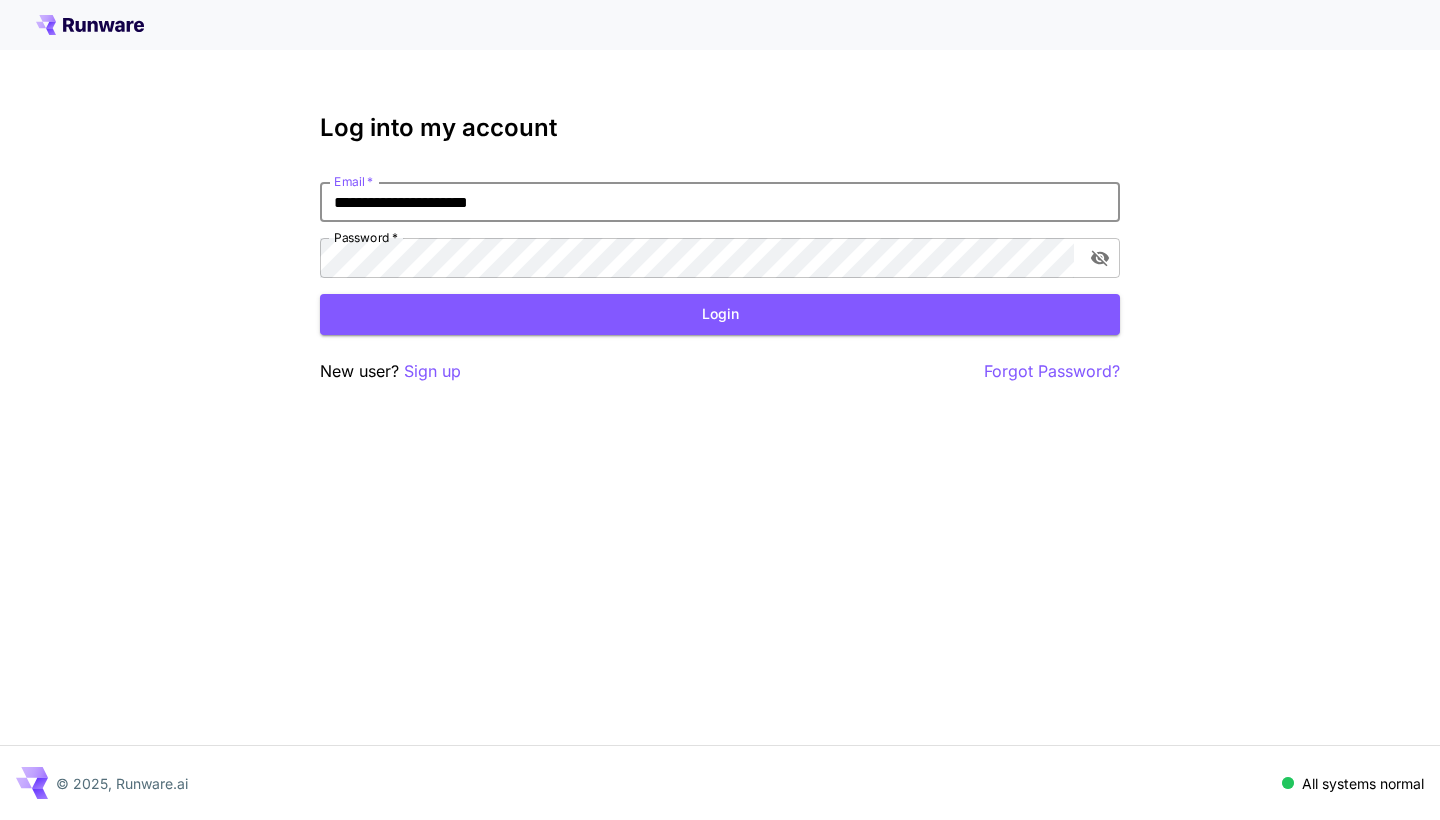 click on "Login" at bounding box center [720, 314] 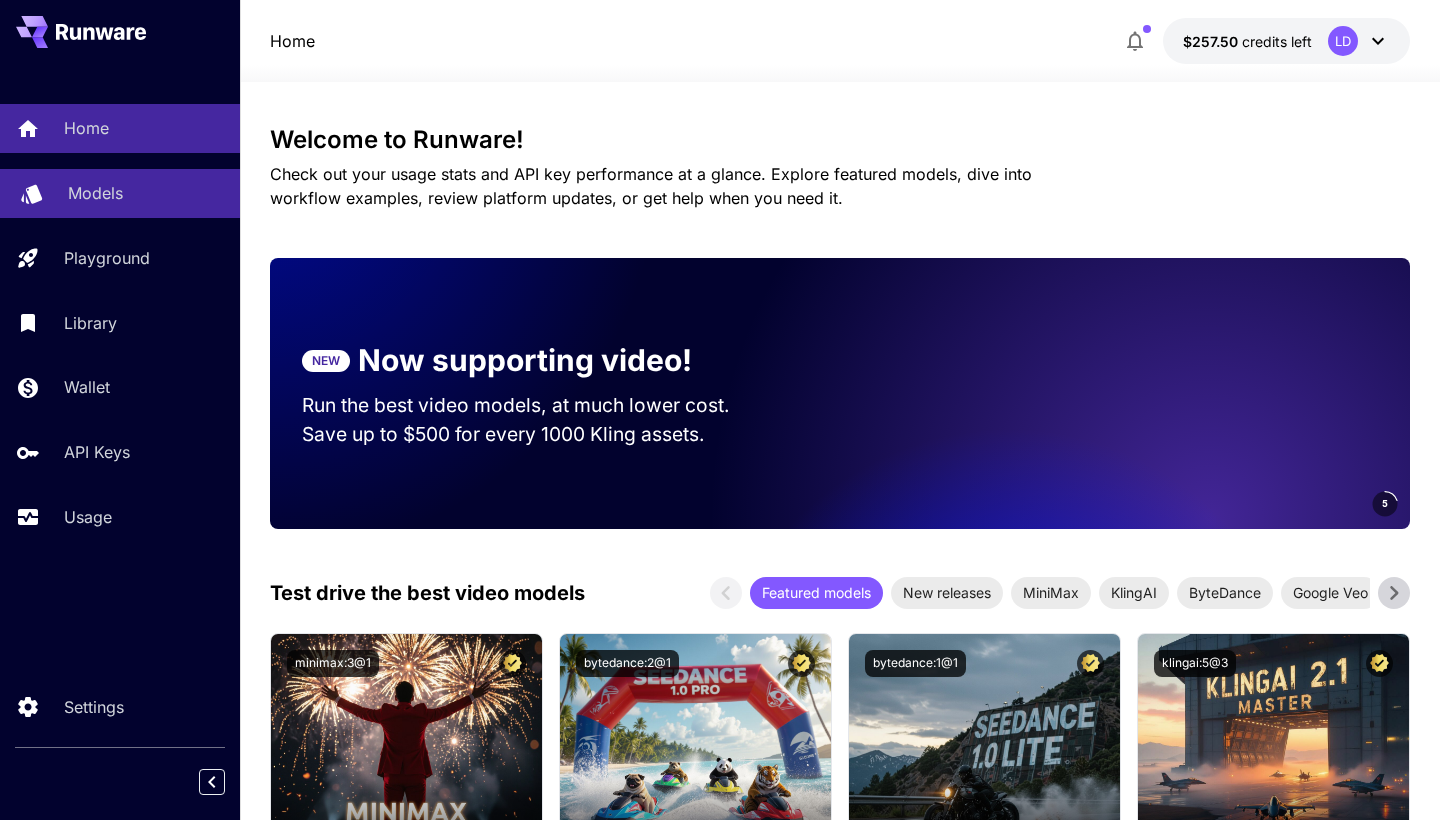 click on "Models" at bounding box center [146, 193] 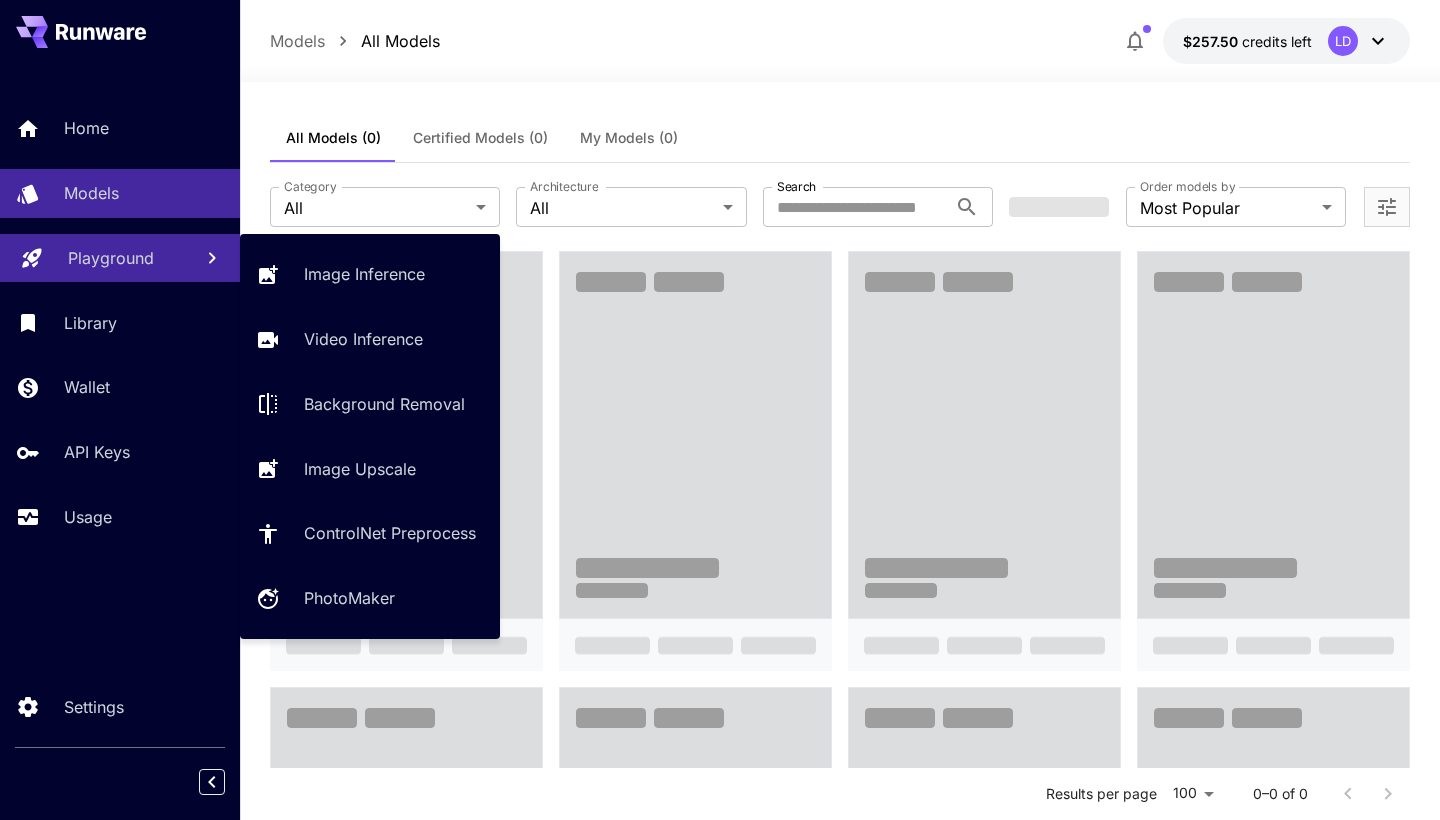 click on "Playground" at bounding box center (120, 258) 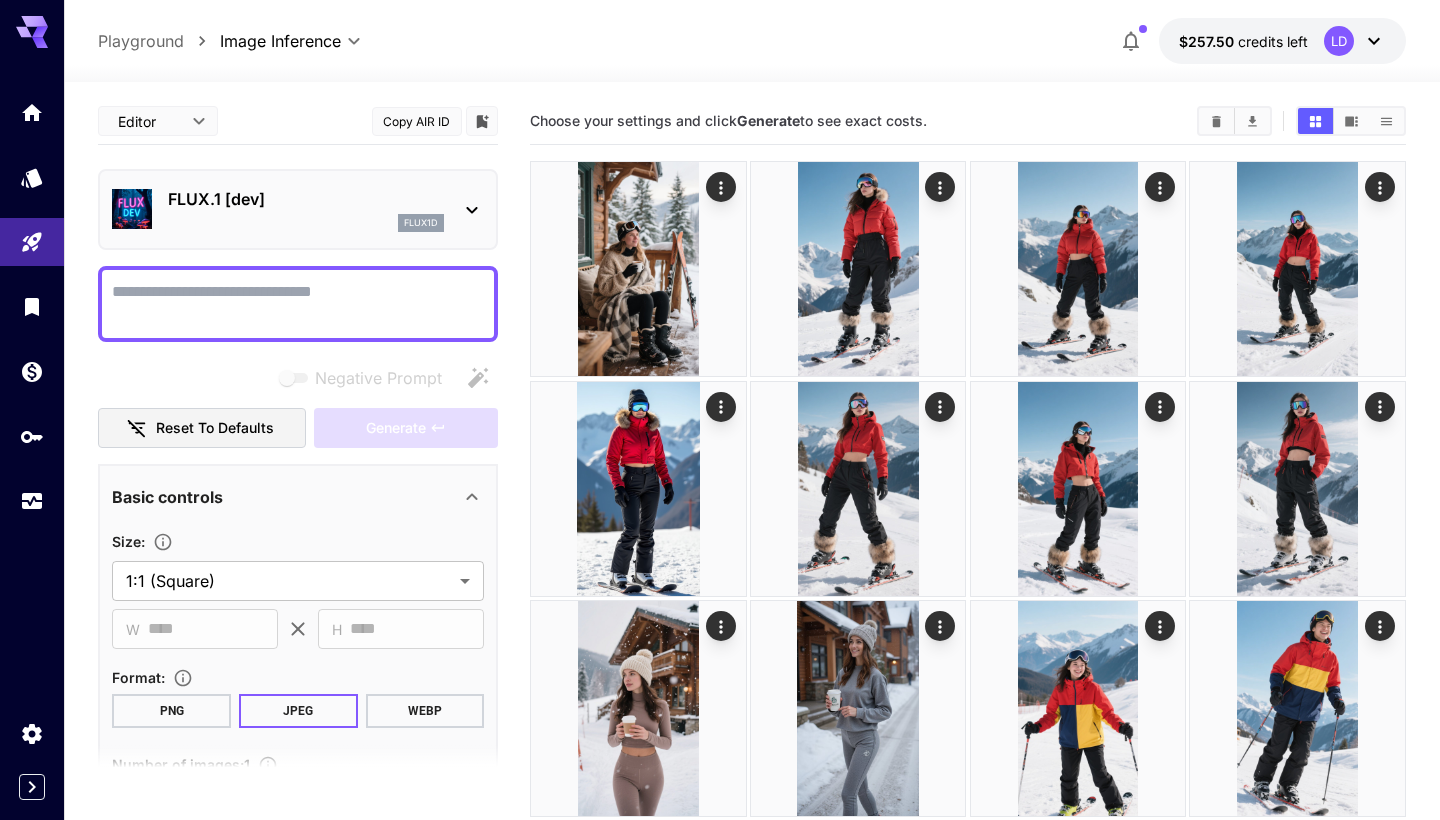 click on "FLUX.1 [dev]" at bounding box center [306, 199] 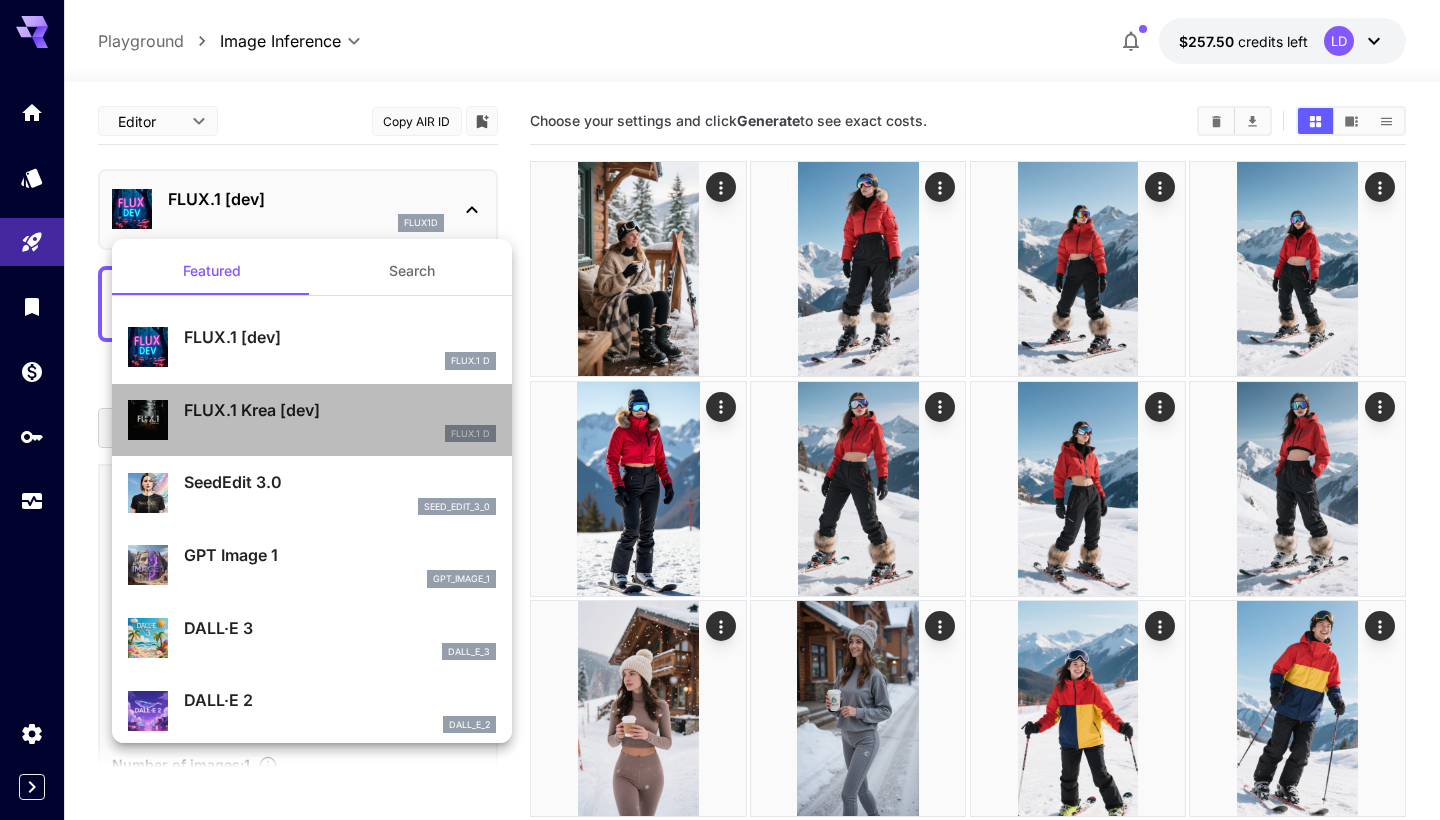 click on "FLUX.1 Krea [dev]" at bounding box center [340, 410] 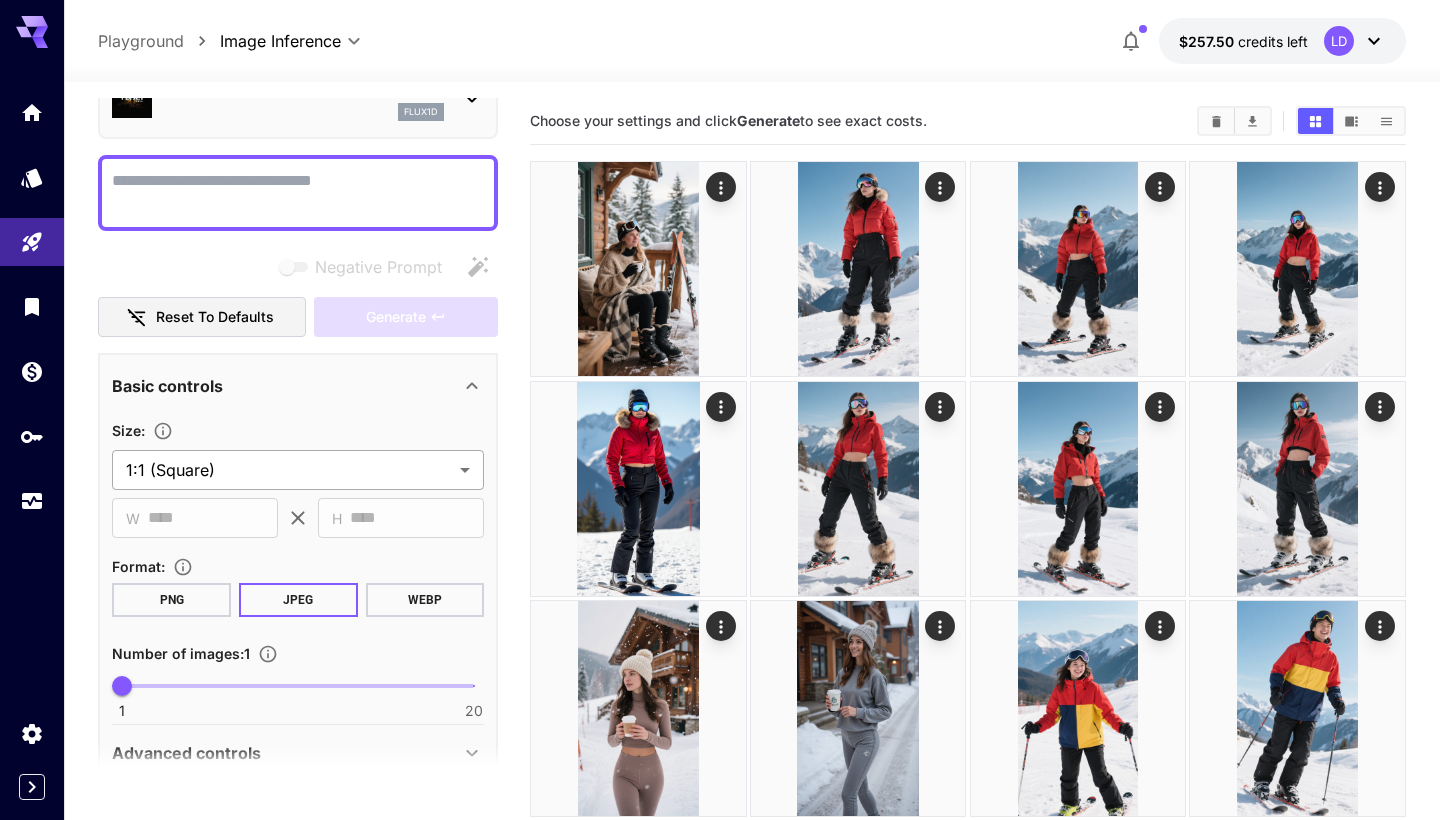 scroll, scrollTop: 214, scrollLeft: 0, axis: vertical 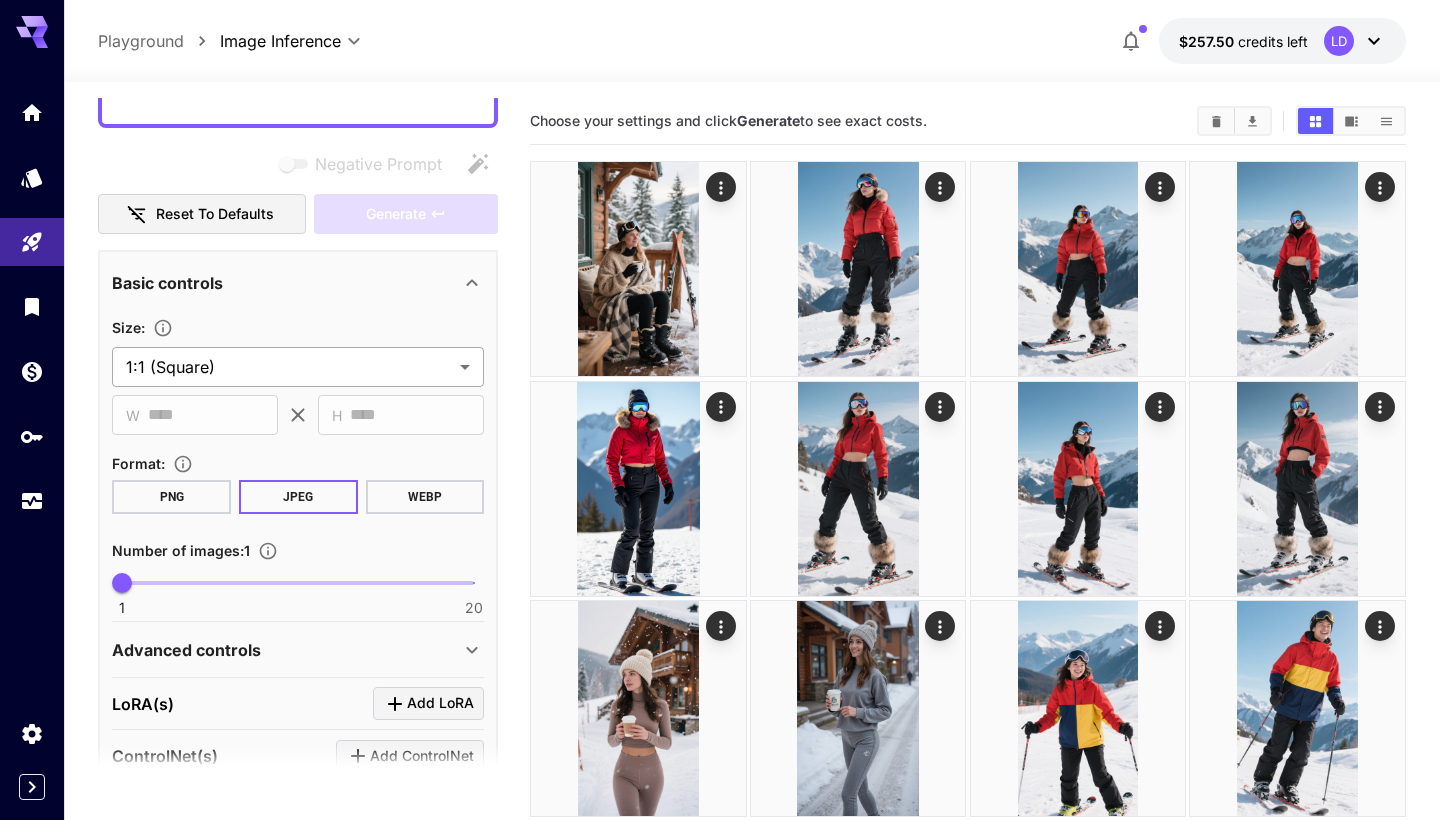 click on "**********" at bounding box center [720, 1536] 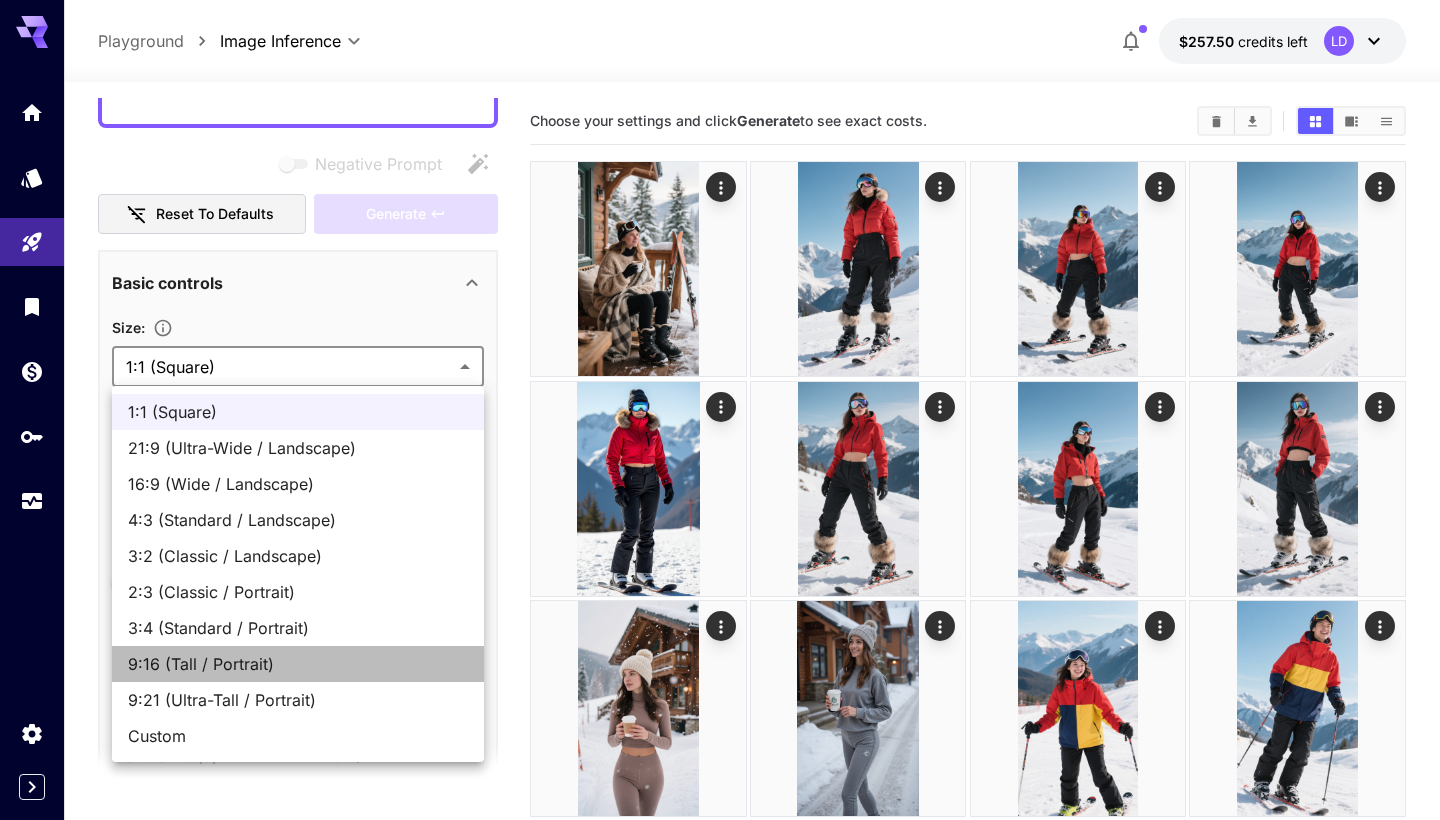 click on "9:16 (Tall / Portrait)" at bounding box center [298, 664] 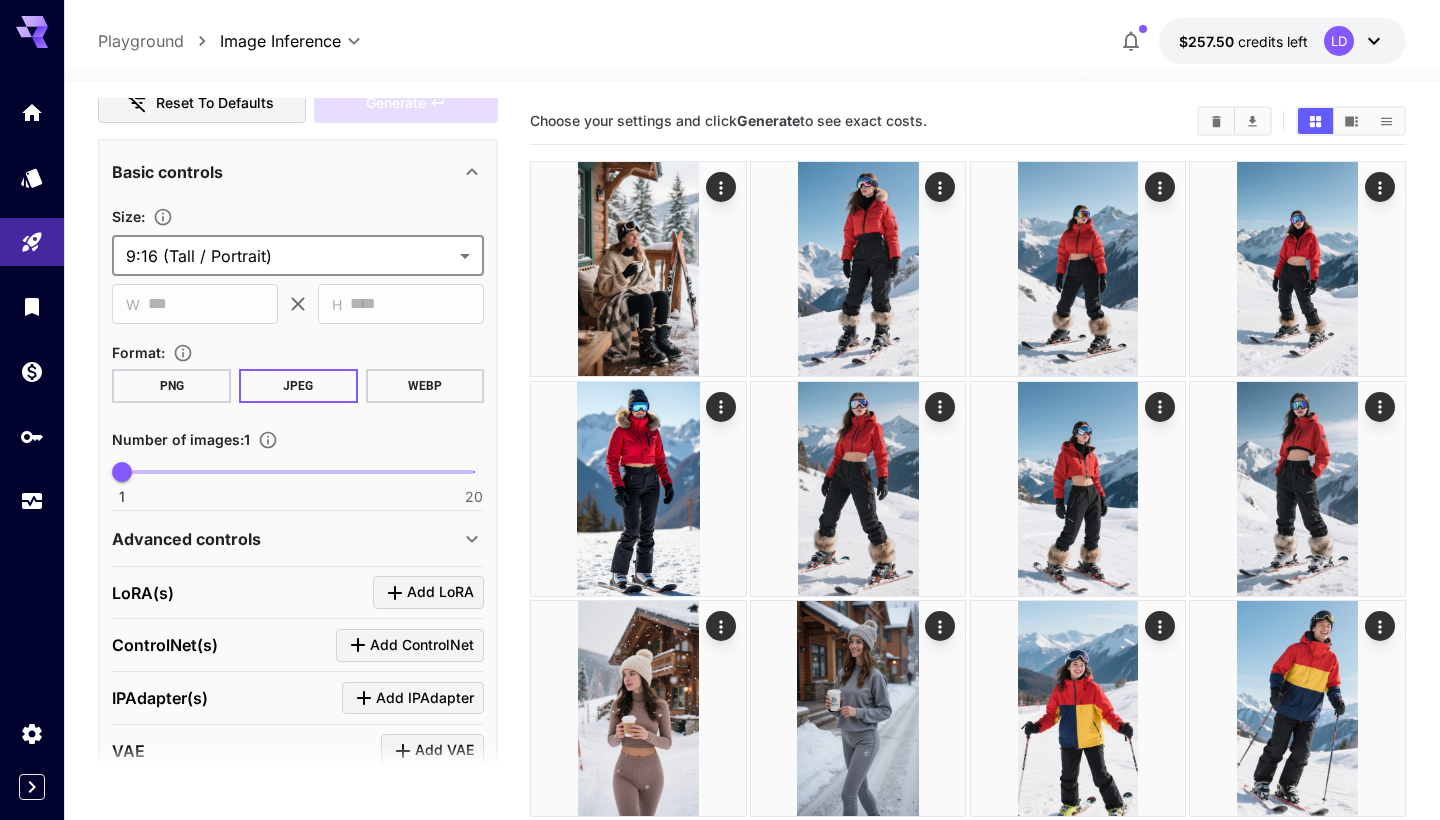 scroll, scrollTop: 370, scrollLeft: 0, axis: vertical 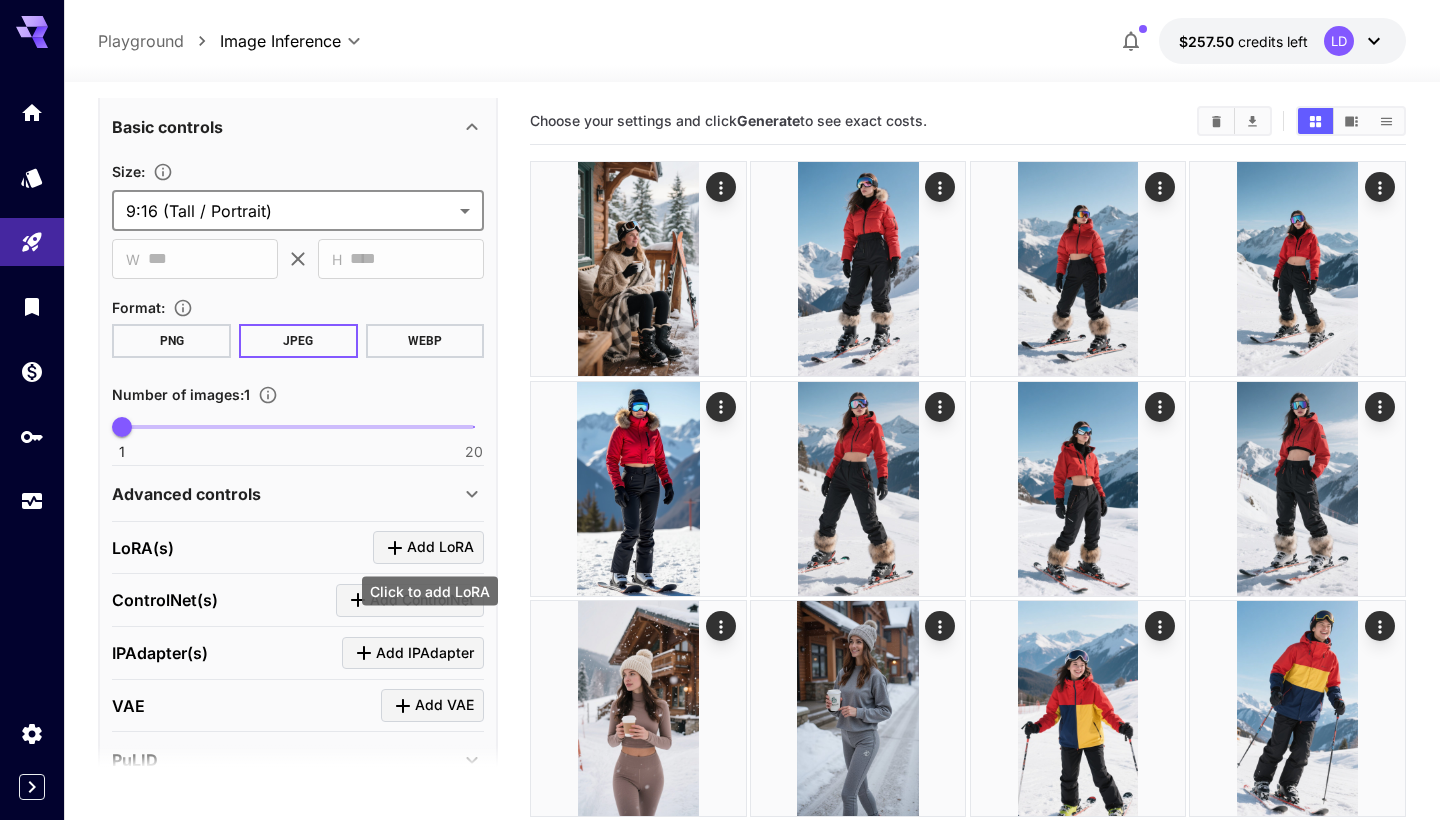 click on "Add LoRA" at bounding box center [440, 547] 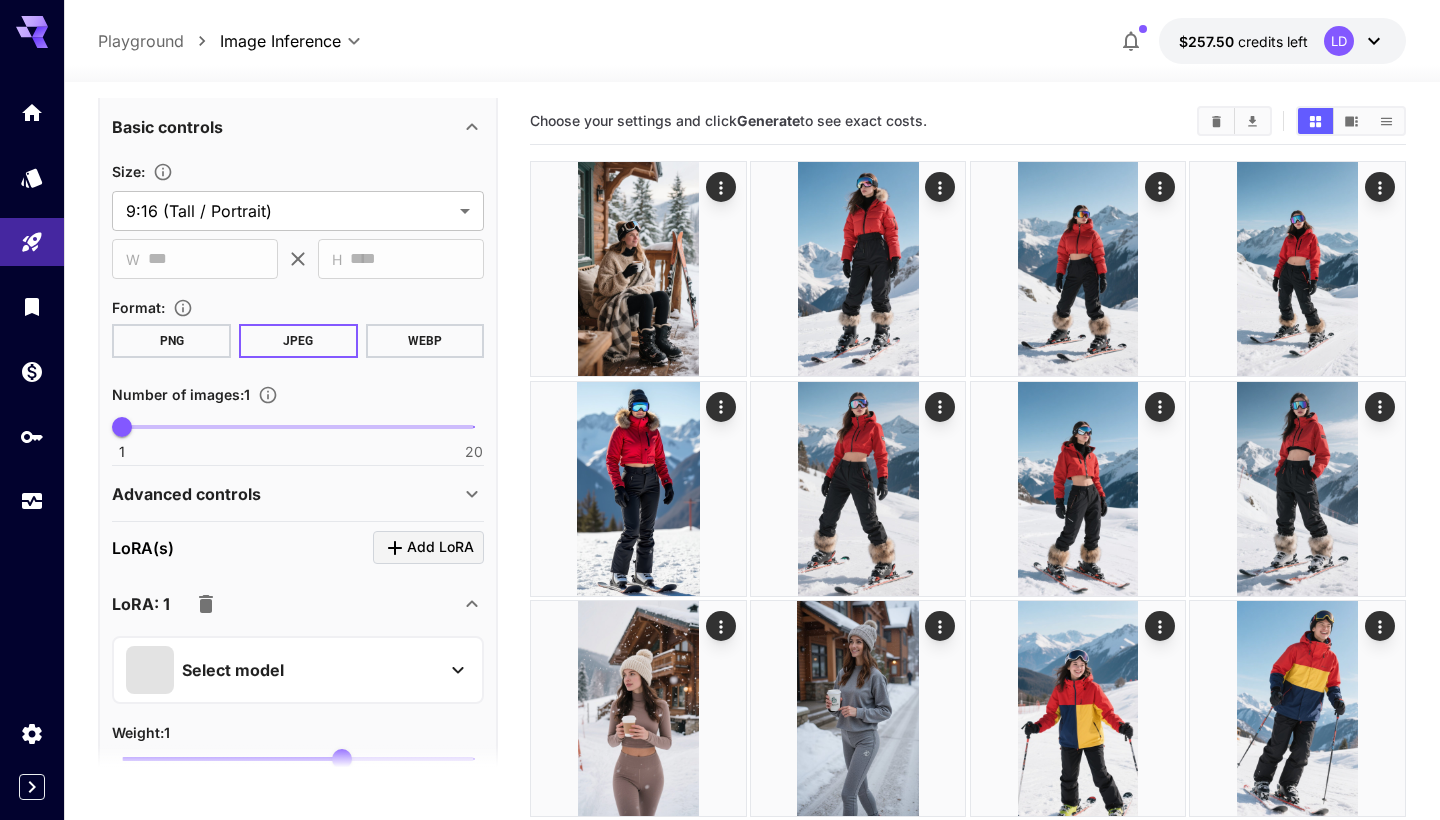click on "Select model" at bounding box center [298, 670] 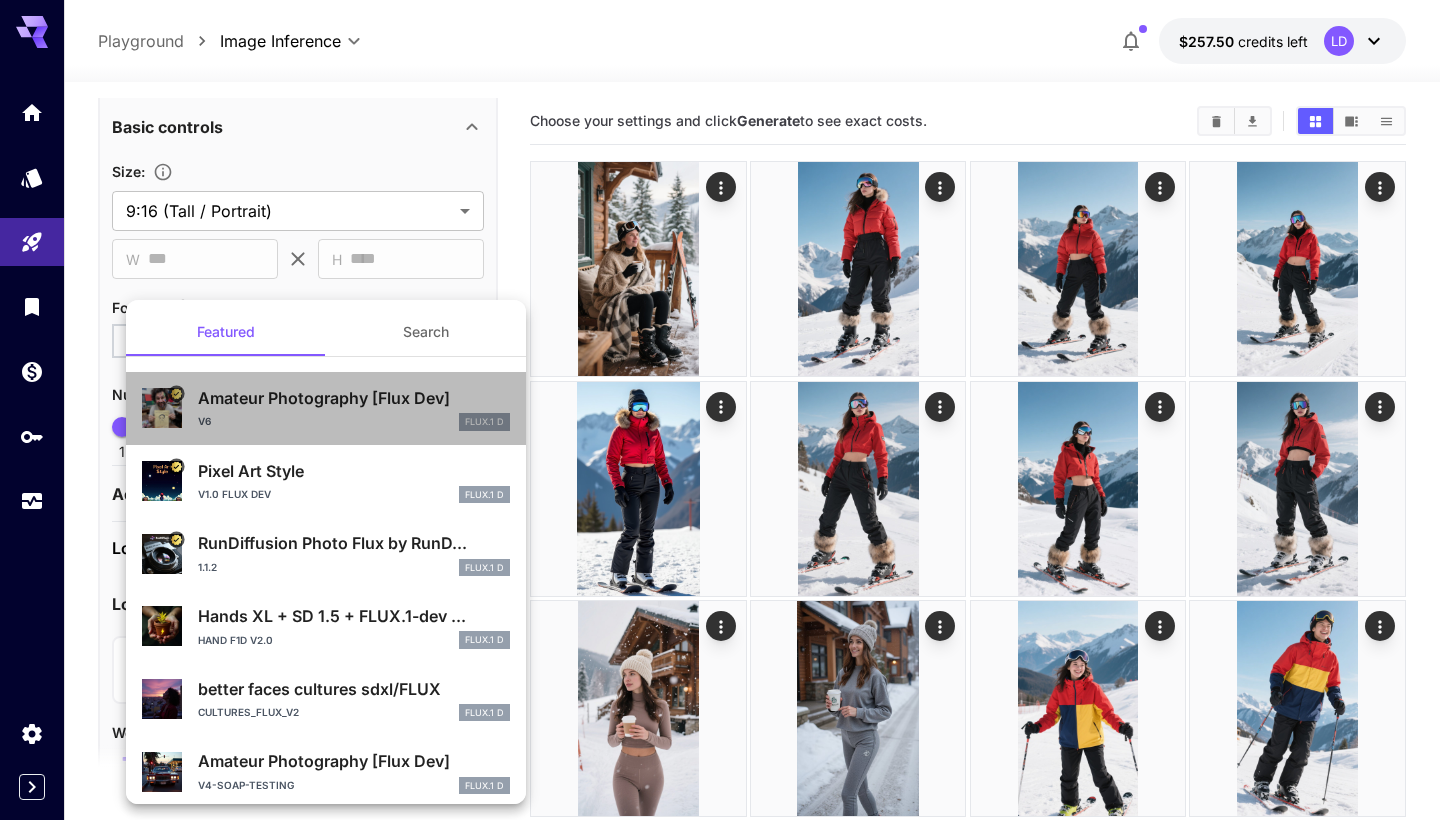click on "Amateur Photography [Flux Dev]" at bounding box center (354, 398) 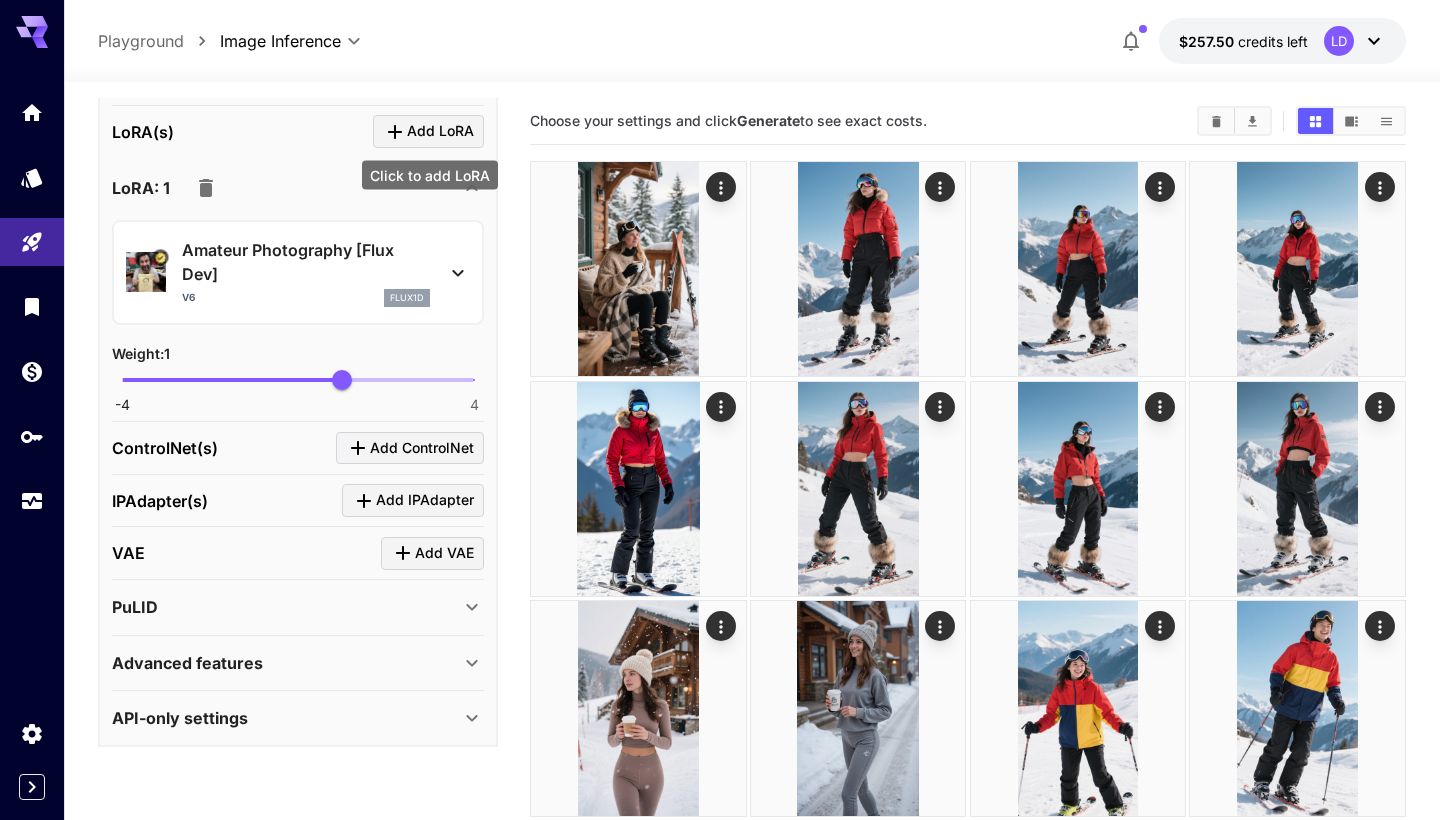 scroll, scrollTop: 785, scrollLeft: 0, axis: vertical 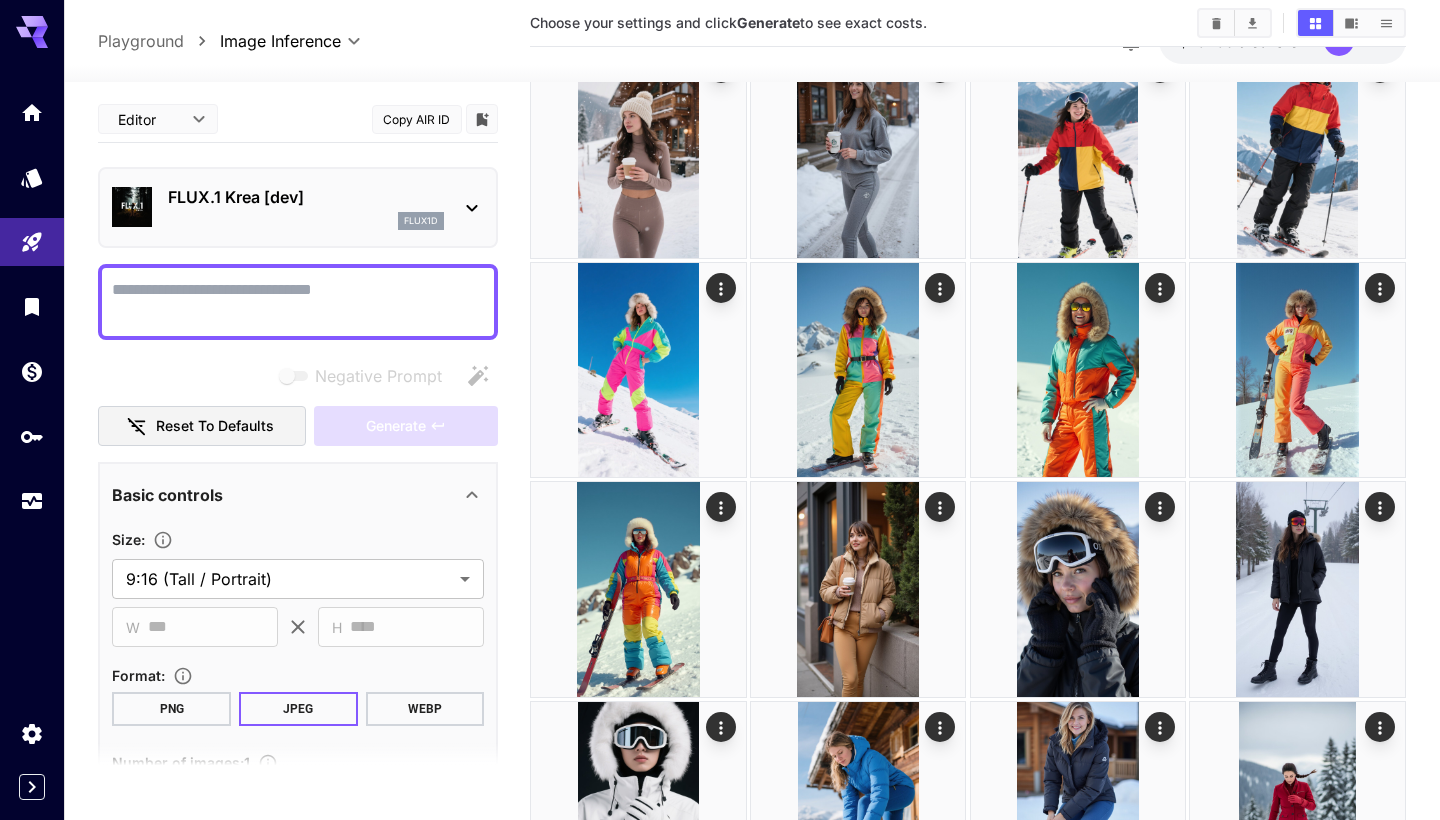 click on "Negative Prompt" at bounding box center [298, 302] 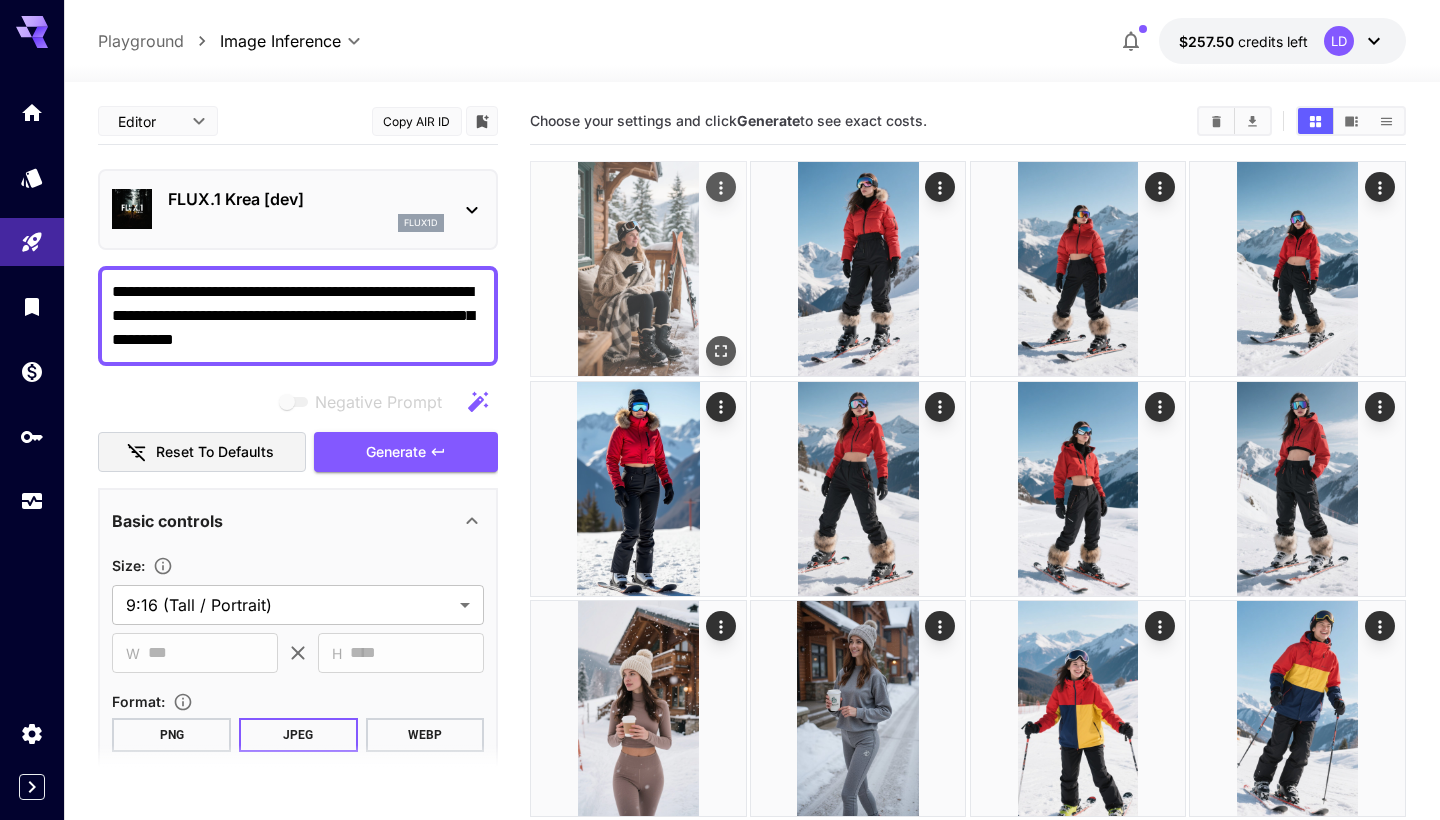 scroll, scrollTop: 0, scrollLeft: 0, axis: both 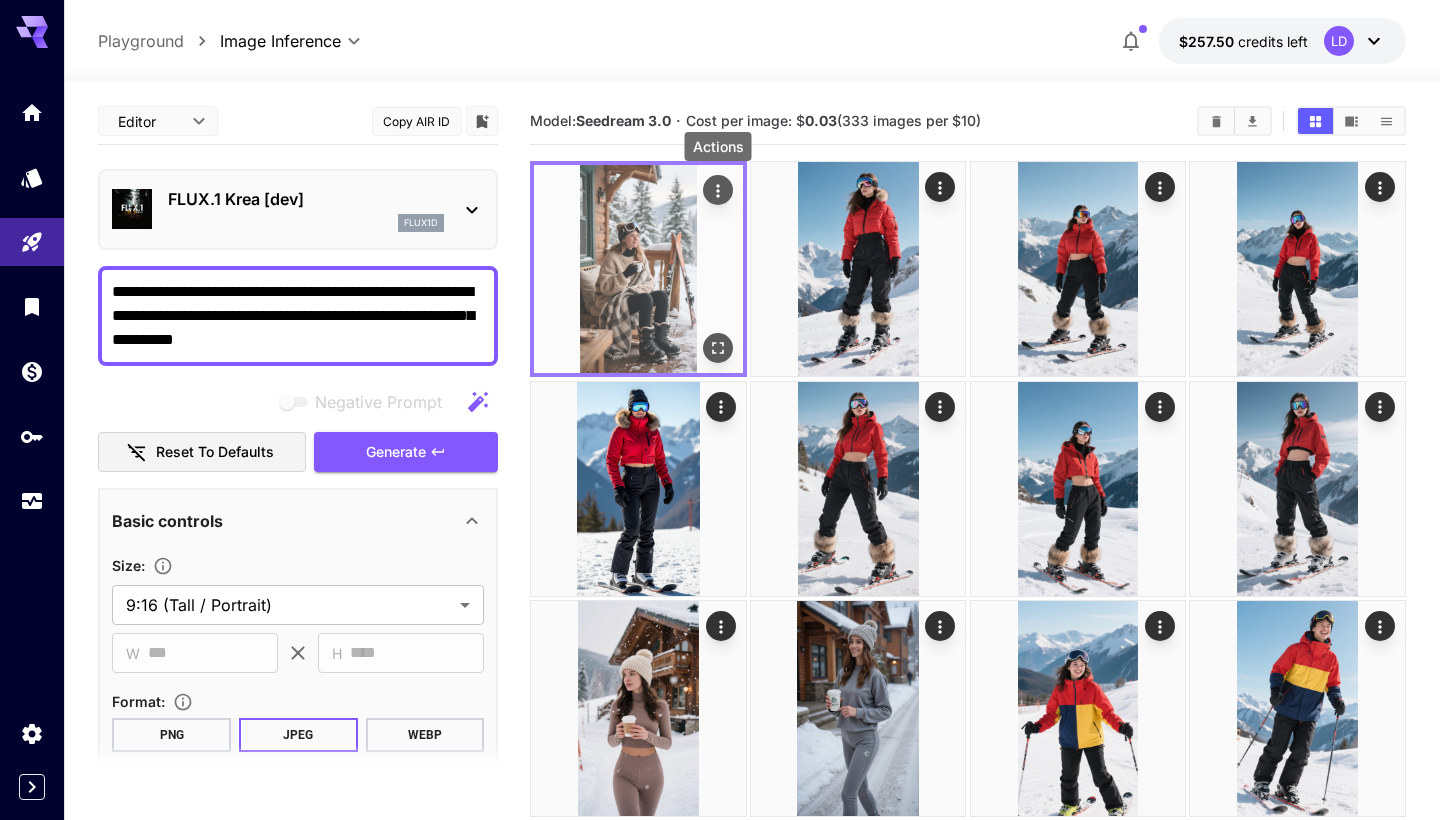 click 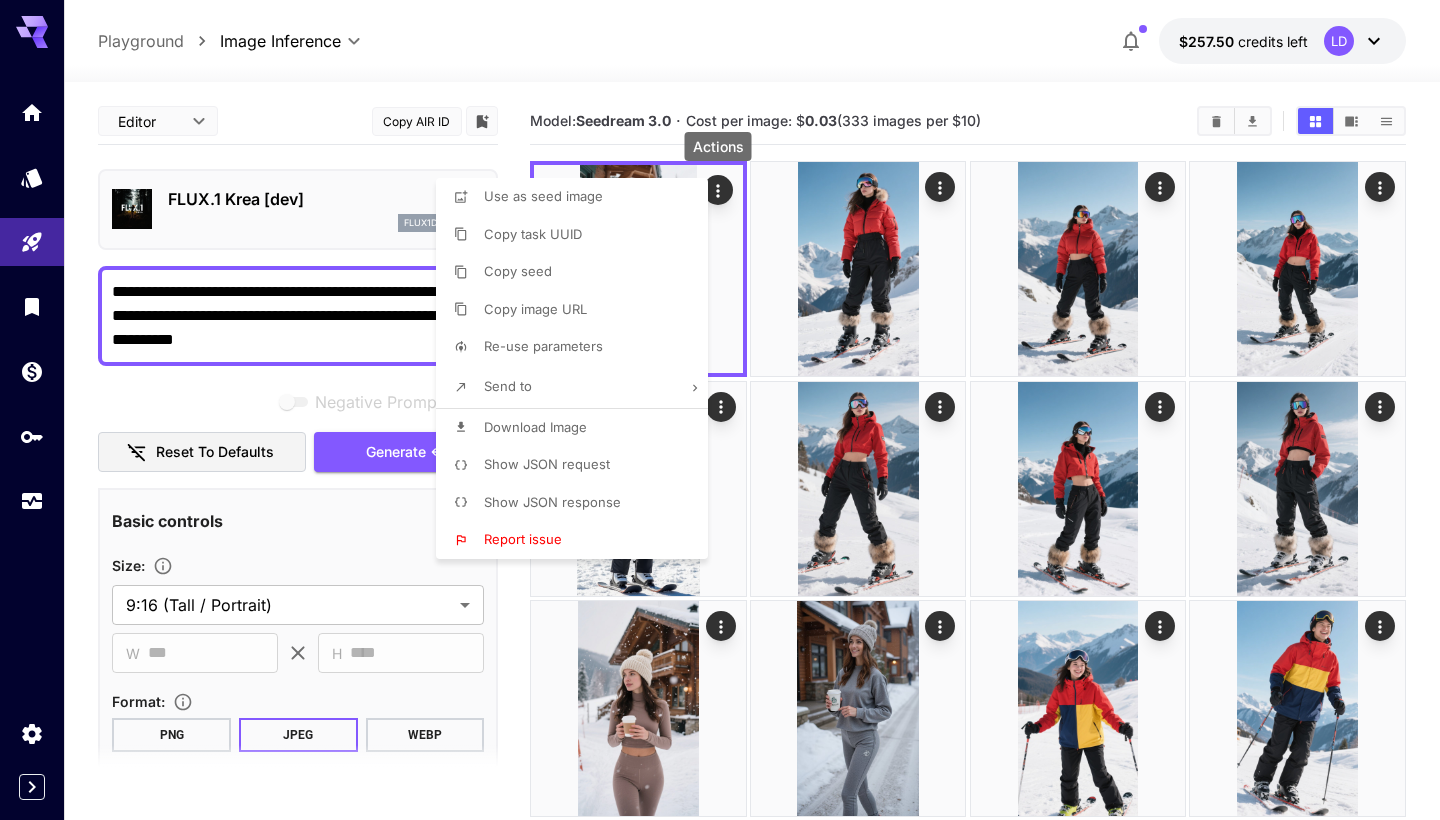 click at bounding box center [720, 410] 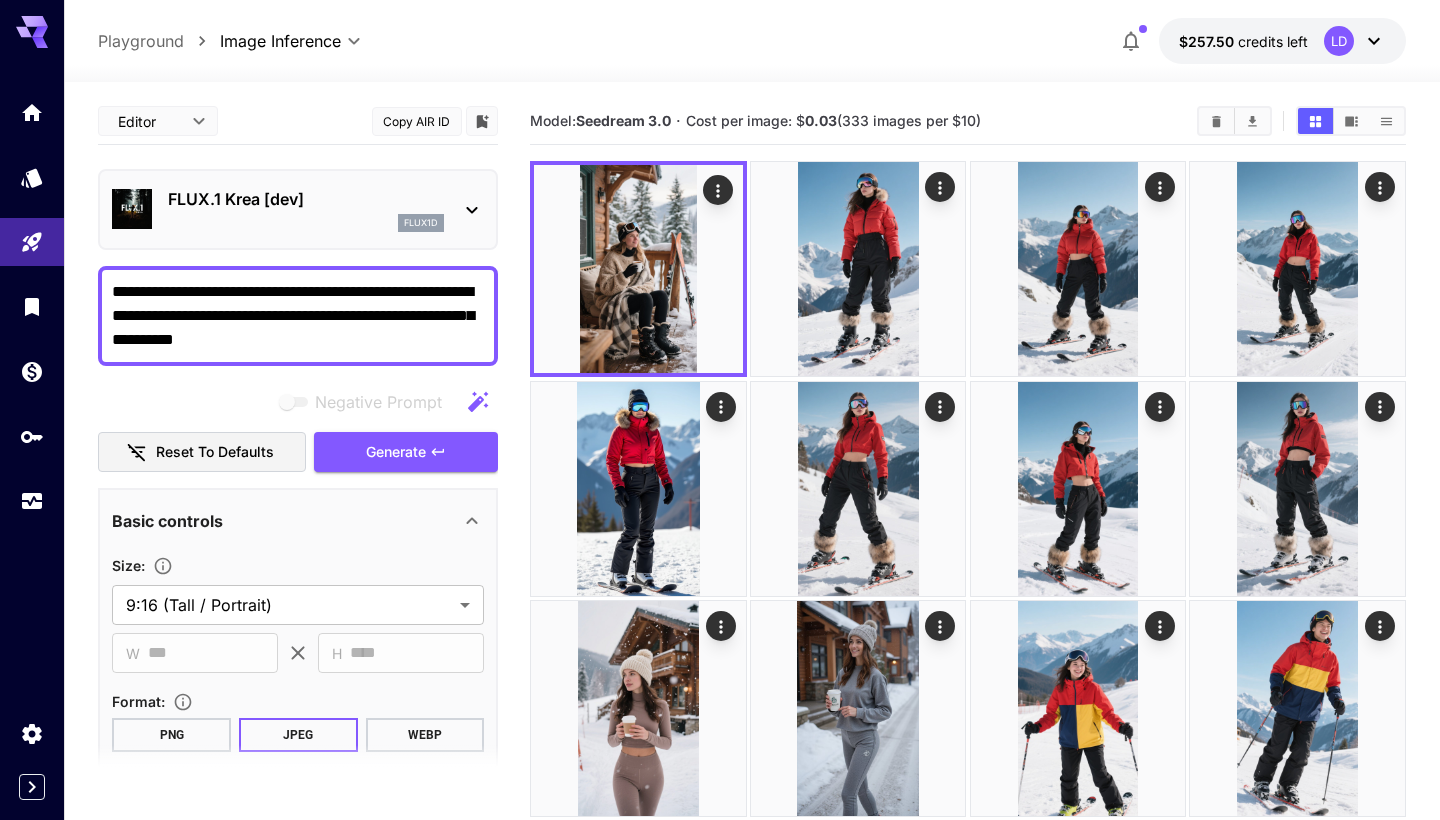 click on "**********" at bounding box center (298, 316) 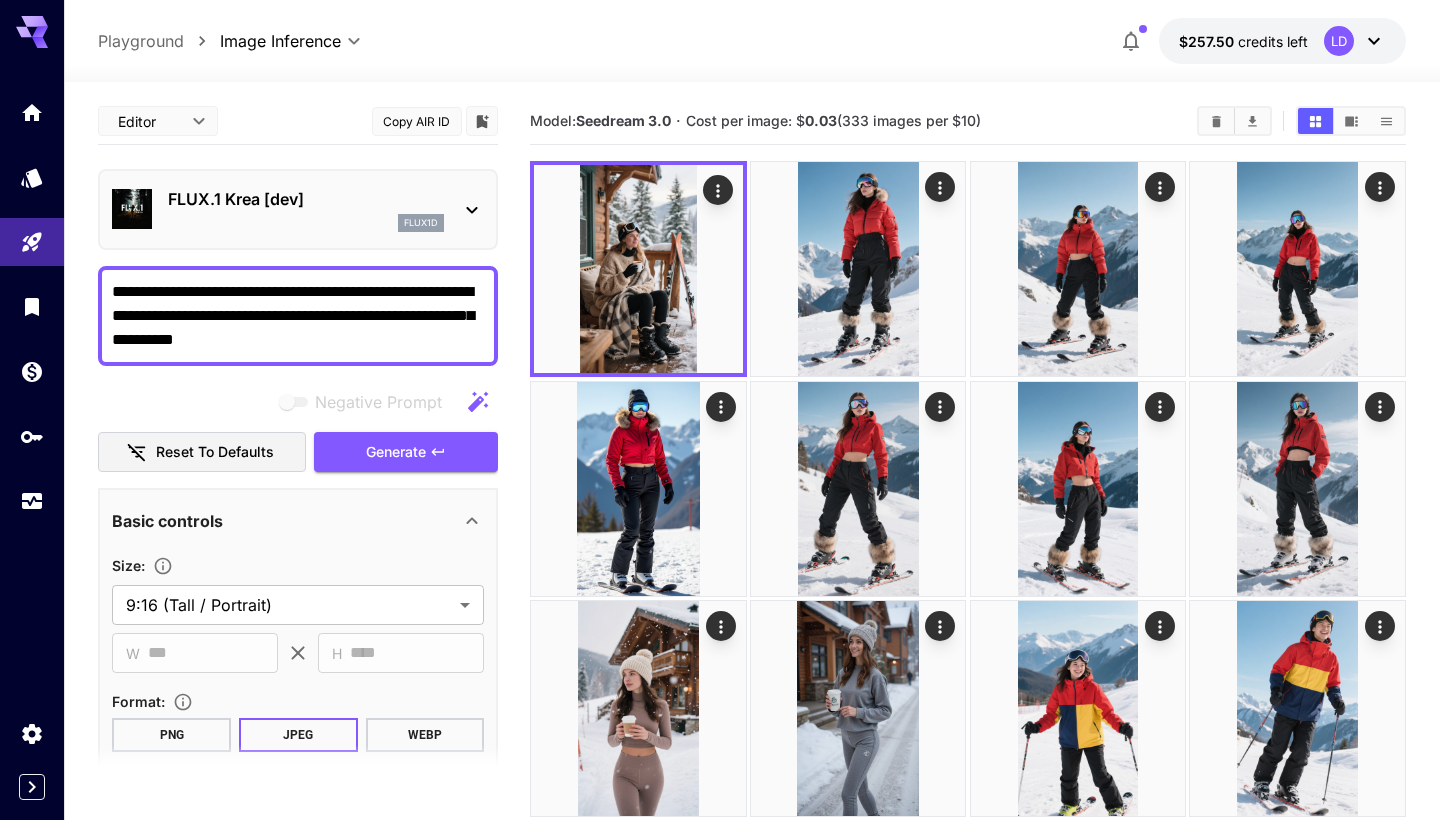 drag, startPoint x: 352, startPoint y: 316, endPoint x: 437, endPoint y: 317, distance: 85.00588 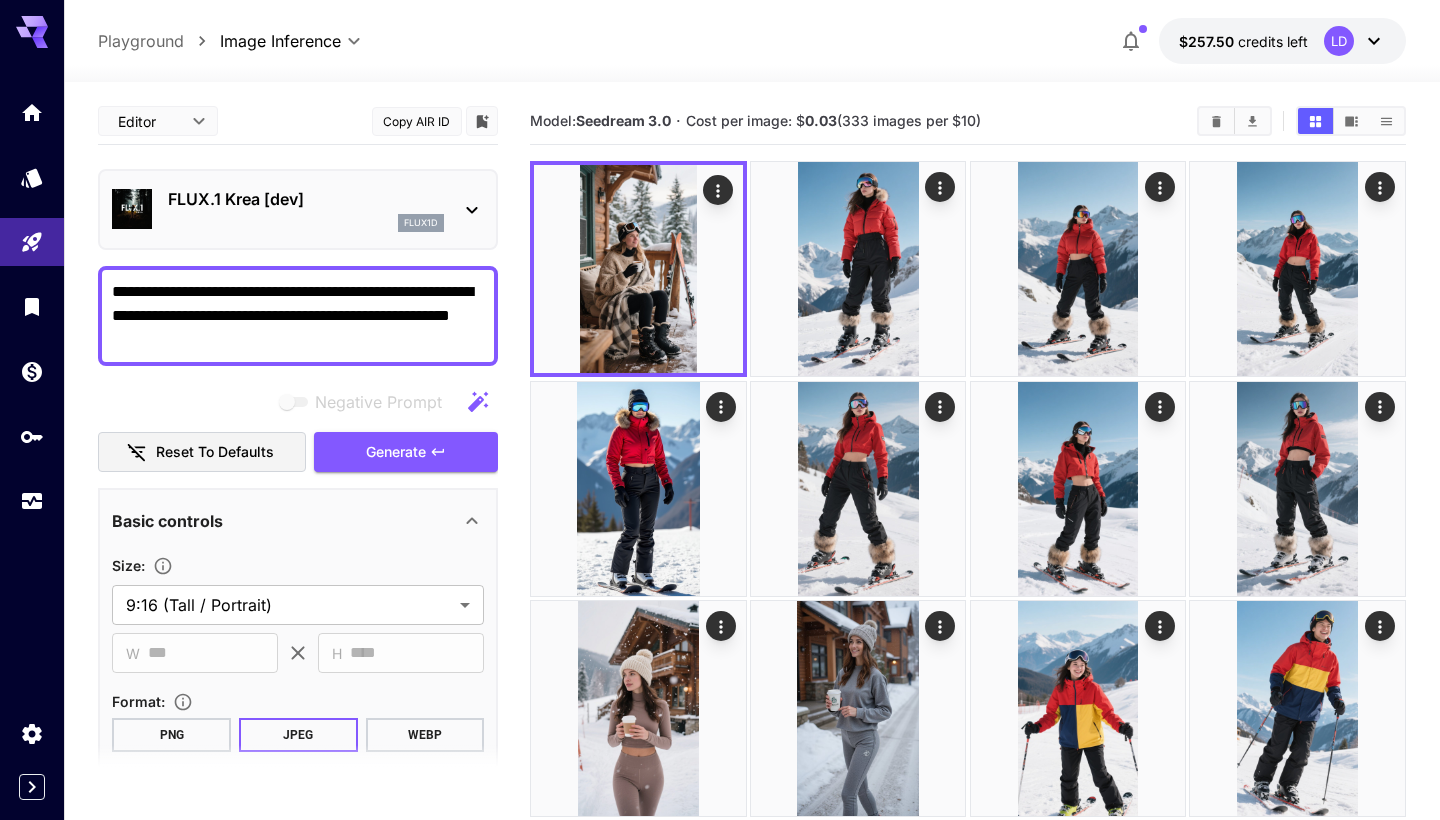 click on "**********" at bounding box center (298, 316) 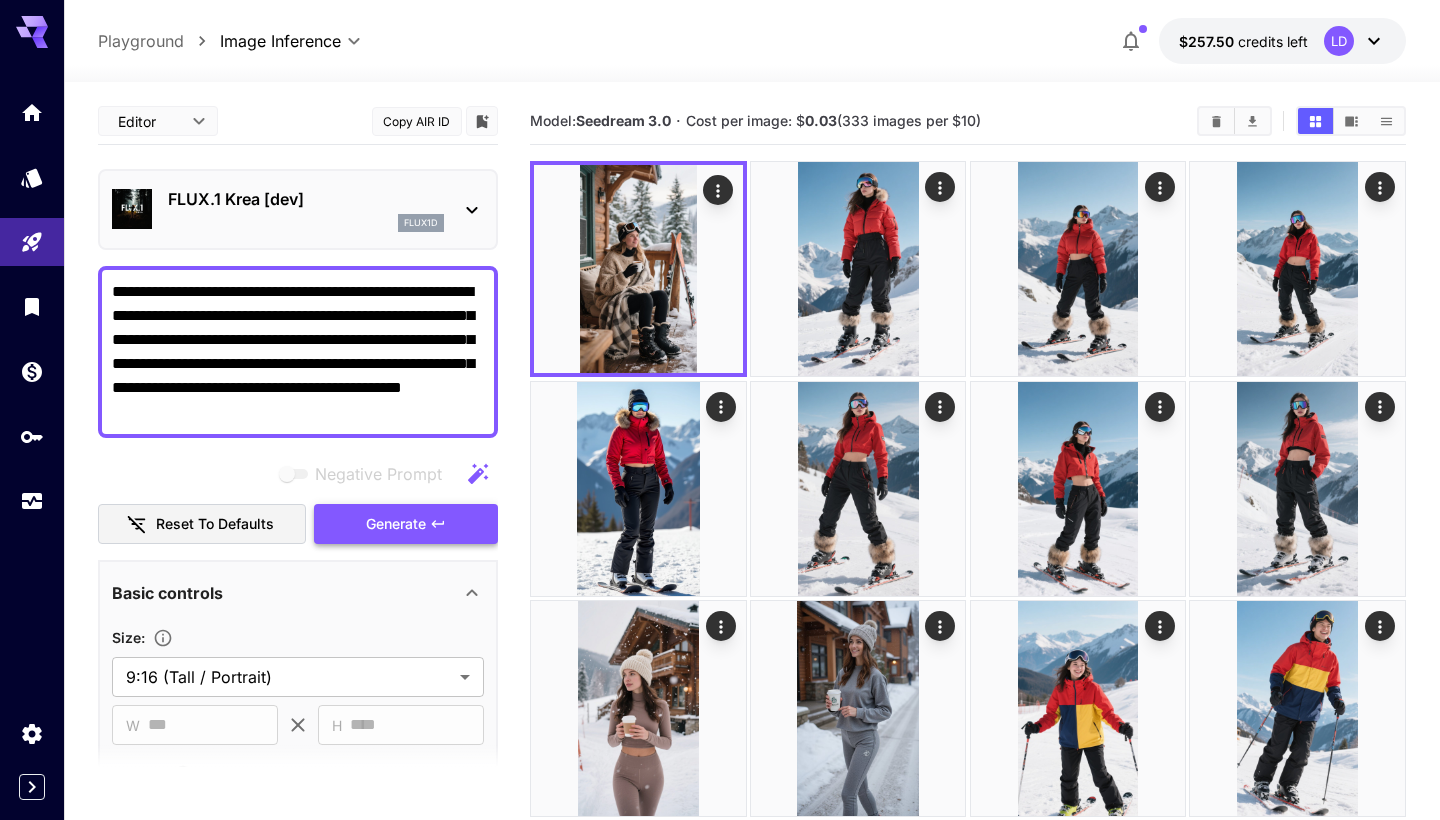 type on "**********" 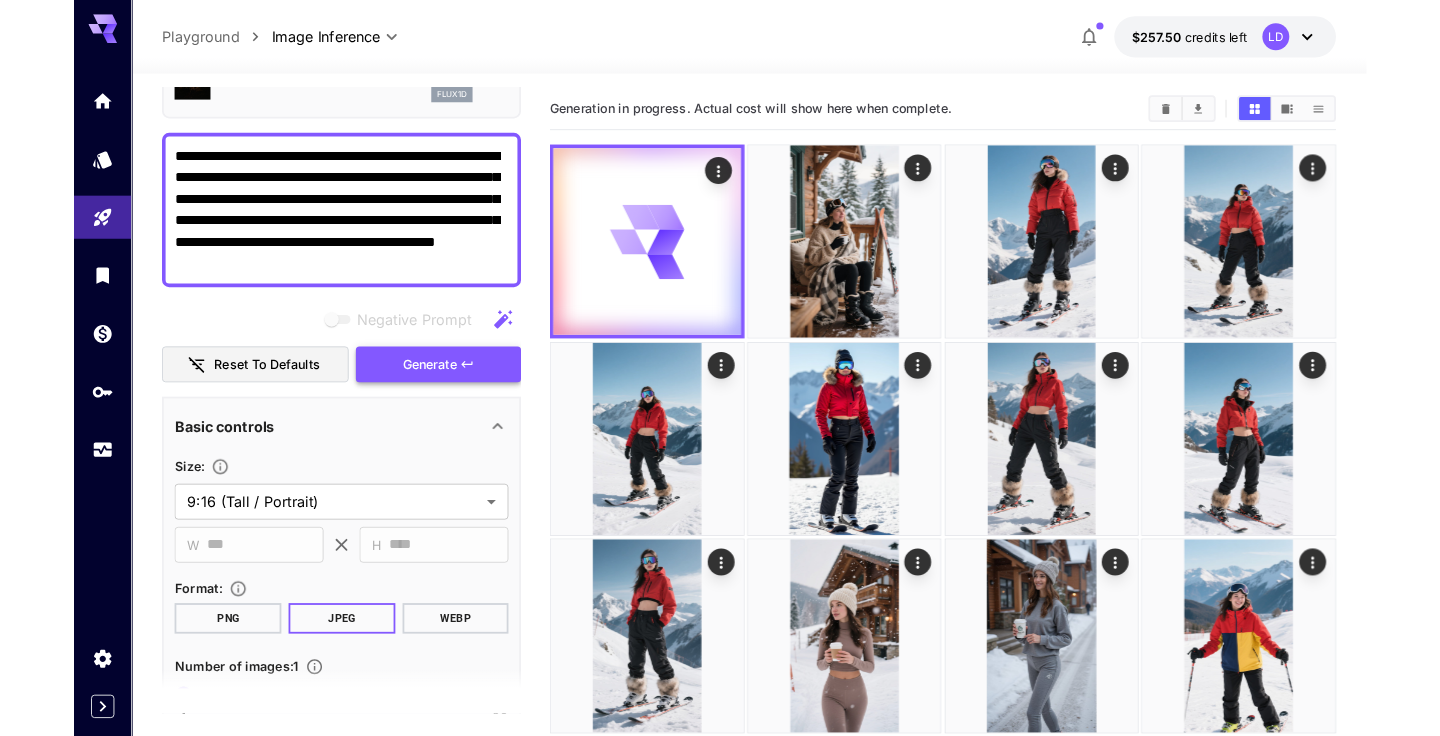 scroll, scrollTop: 117, scrollLeft: 0, axis: vertical 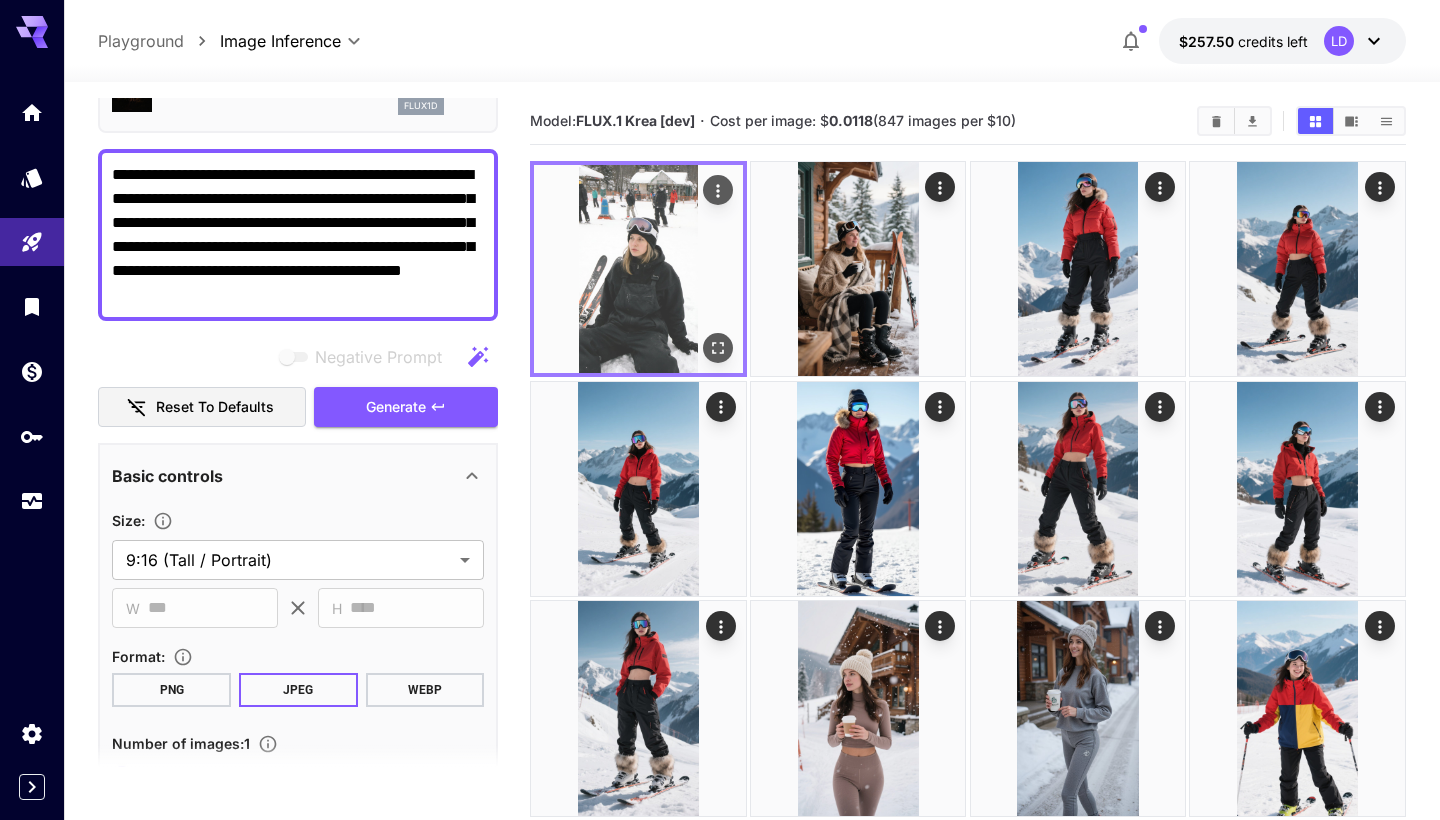 click at bounding box center (718, 348) 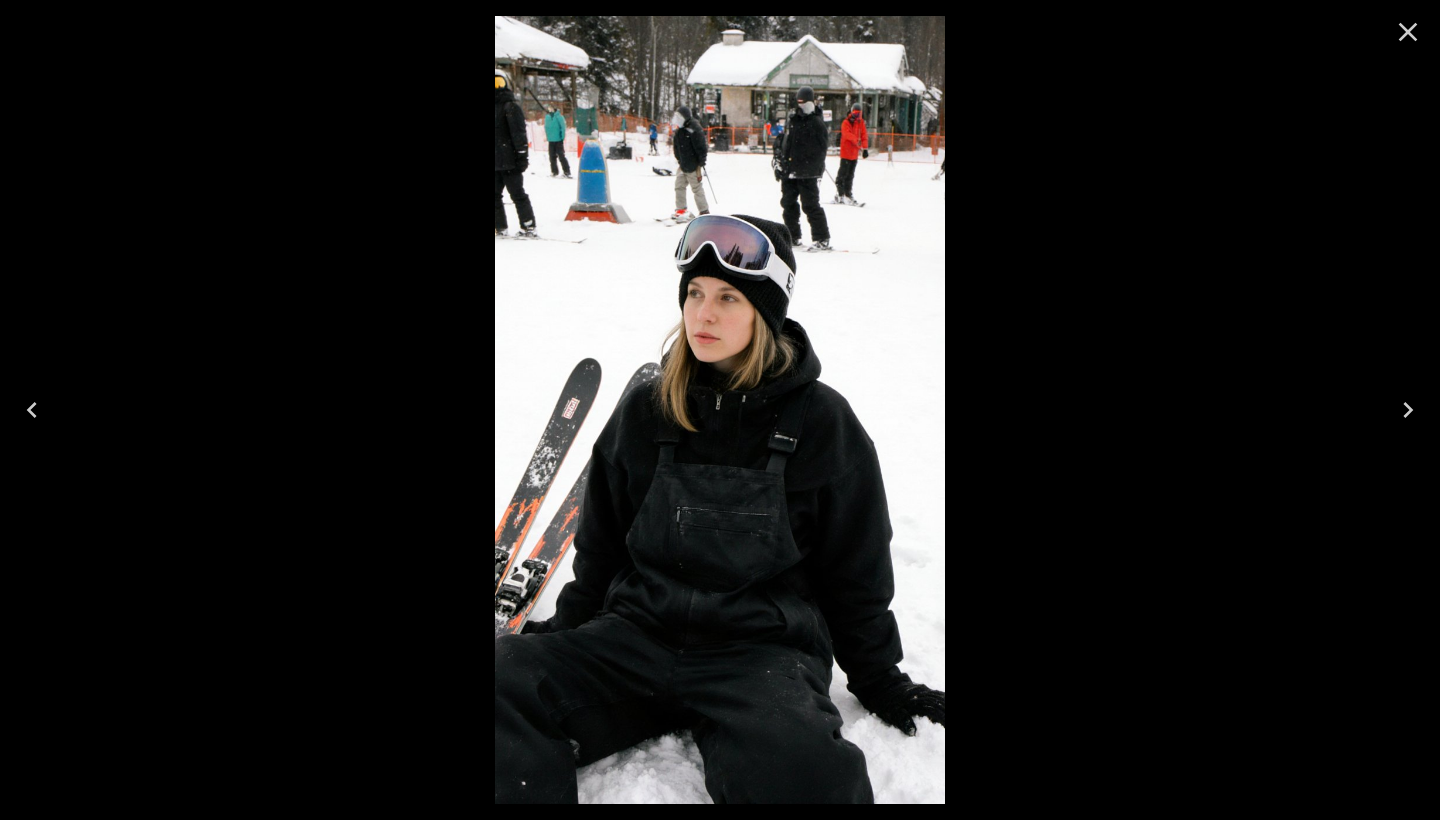 click 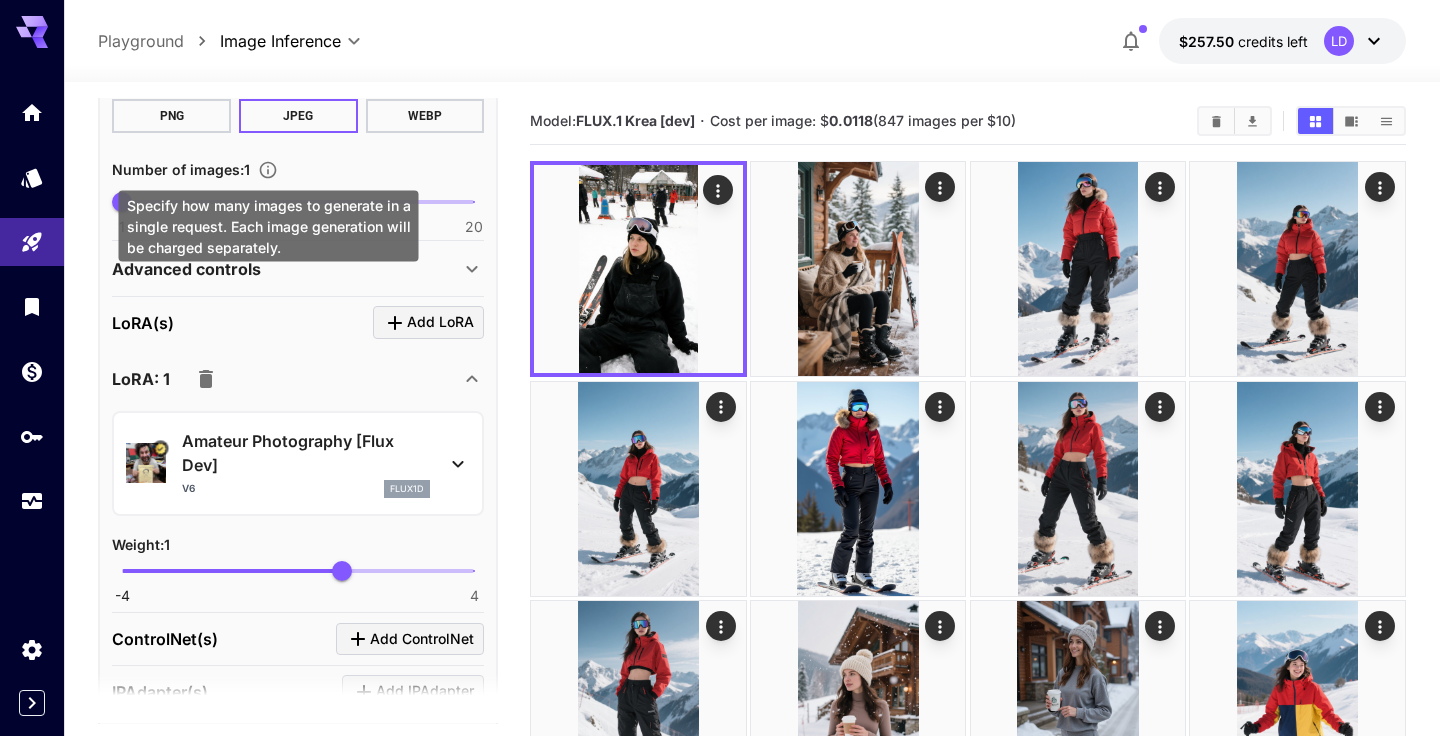 scroll, scrollTop: 715, scrollLeft: 0, axis: vertical 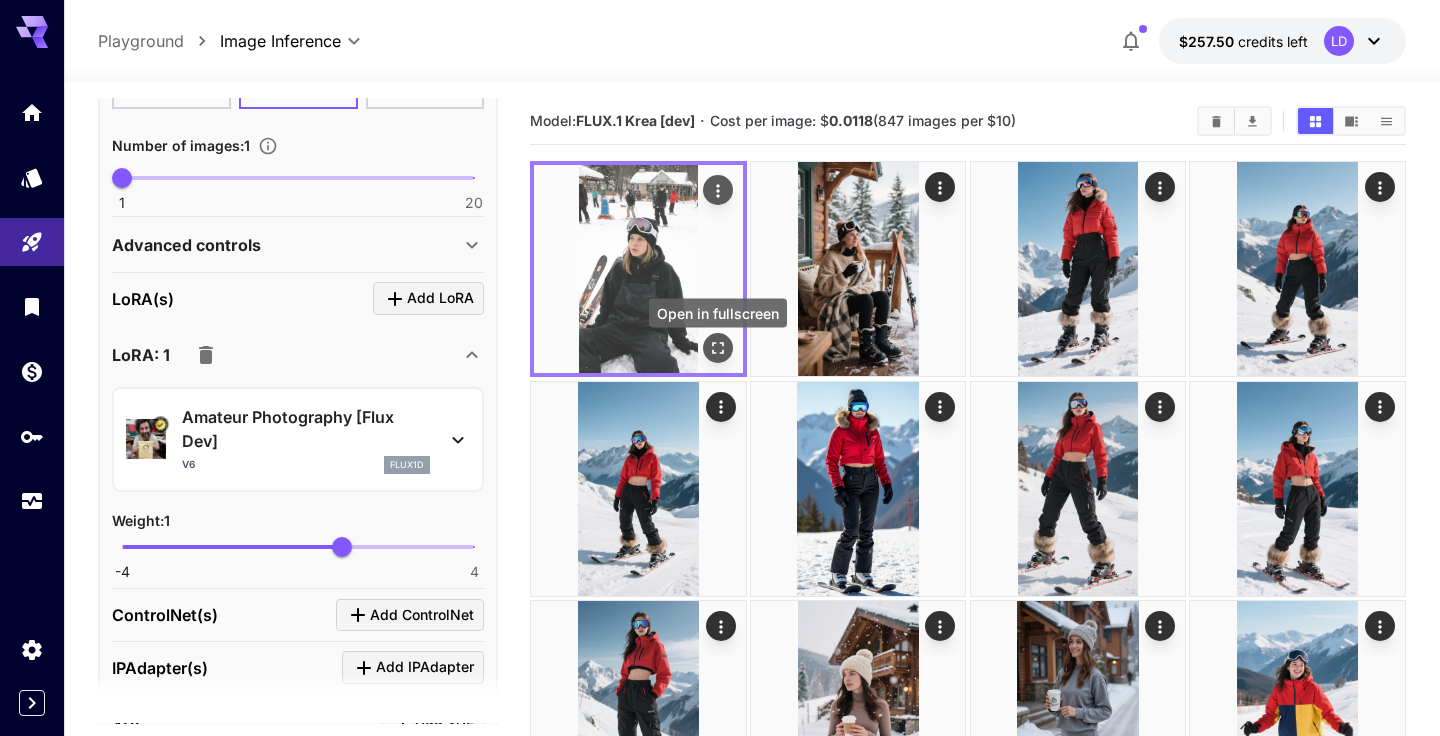 click at bounding box center (718, 348) 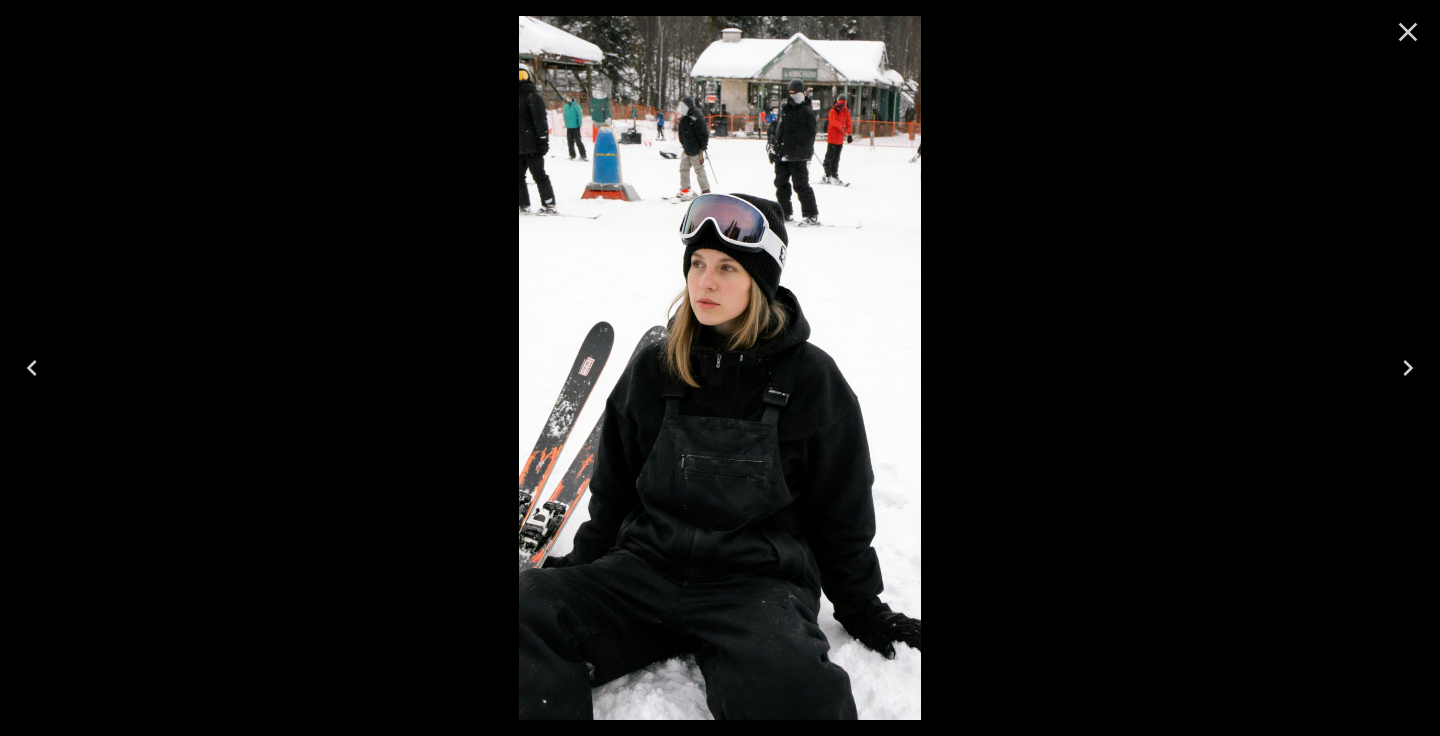 click 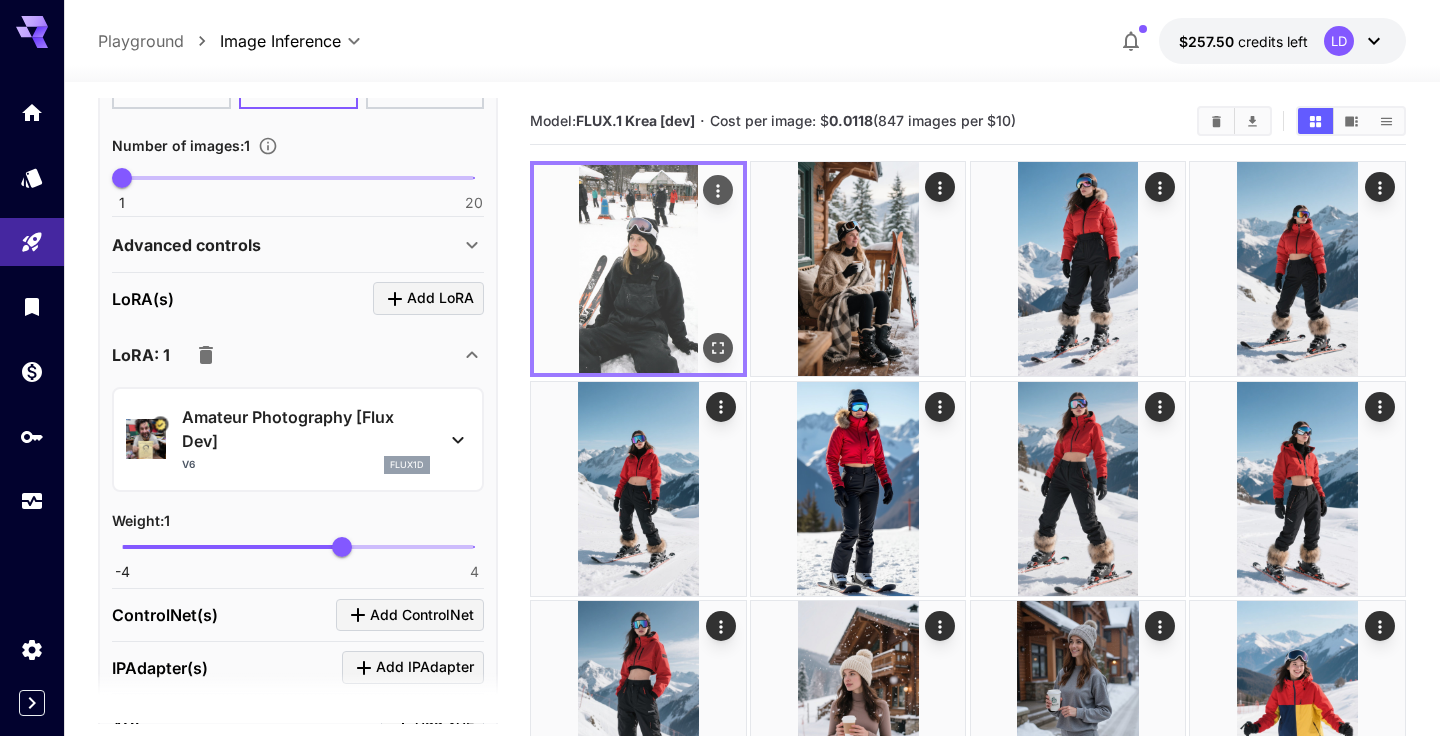 click 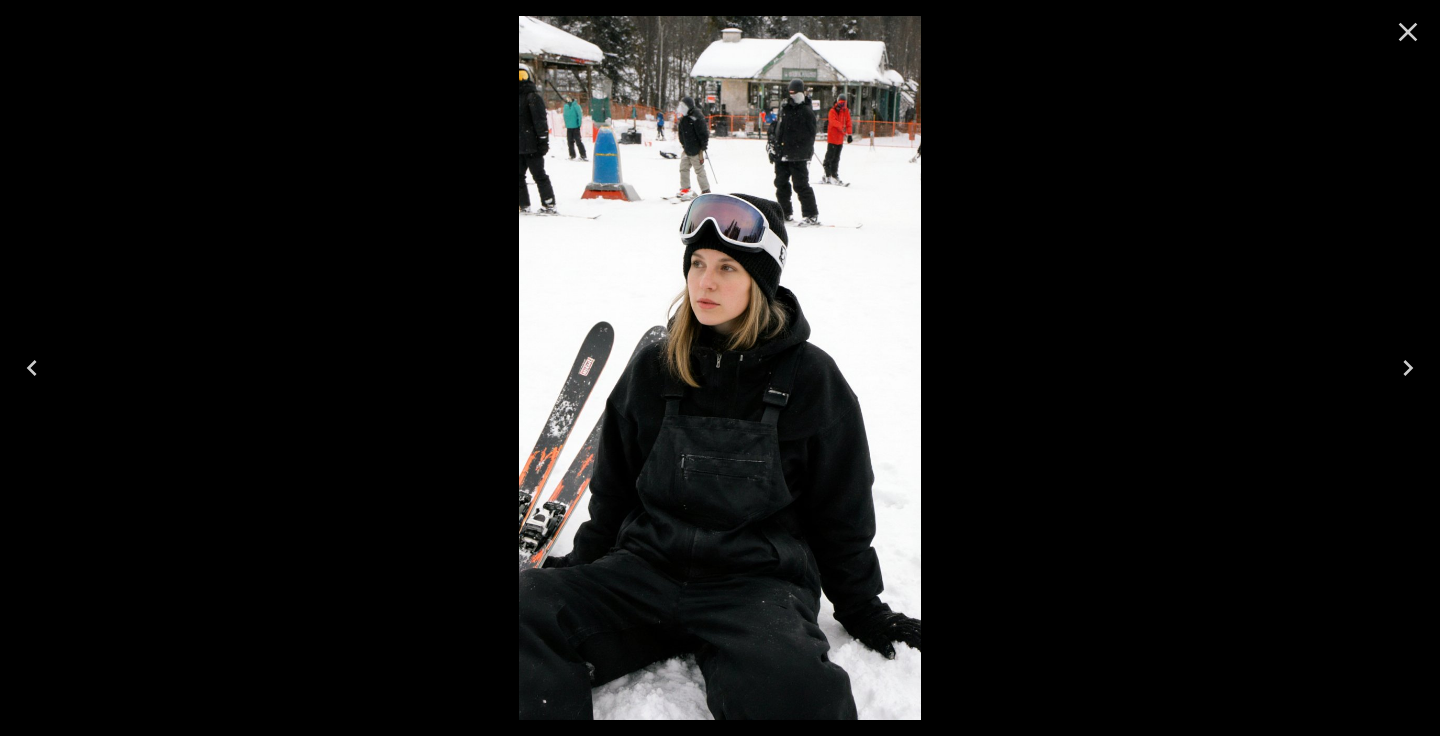 click 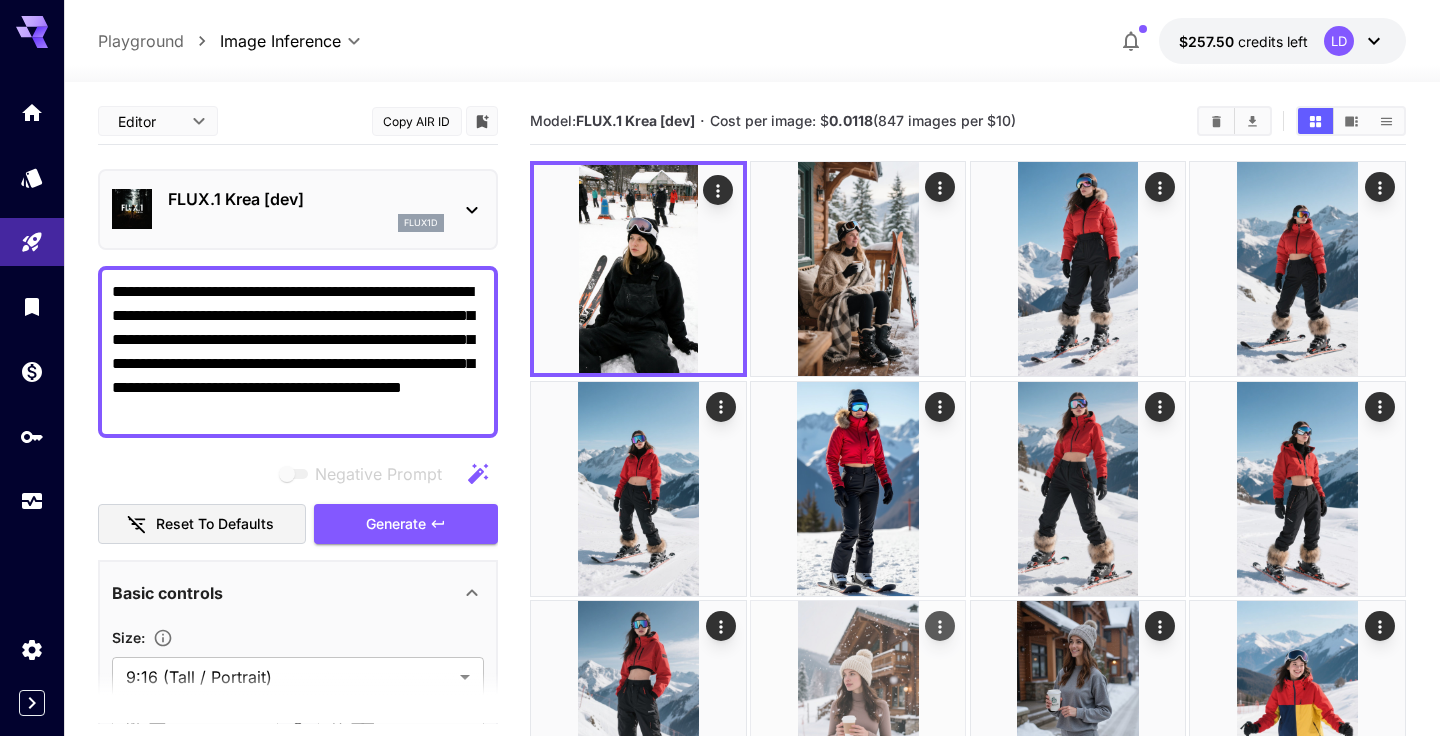 scroll, scrollTop: 0, scrollLeft: 0, axis: both 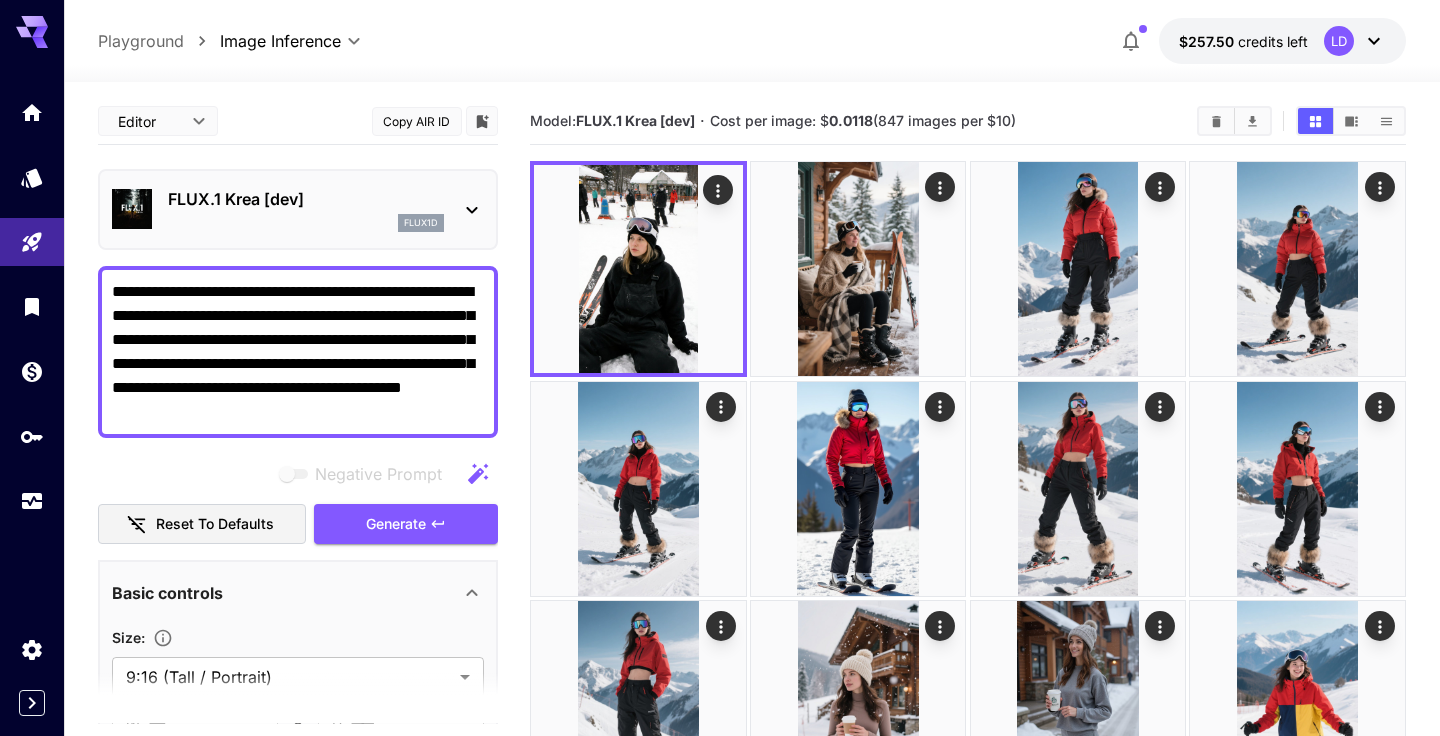 click on "flux1d" at bounding box center [306, 223] 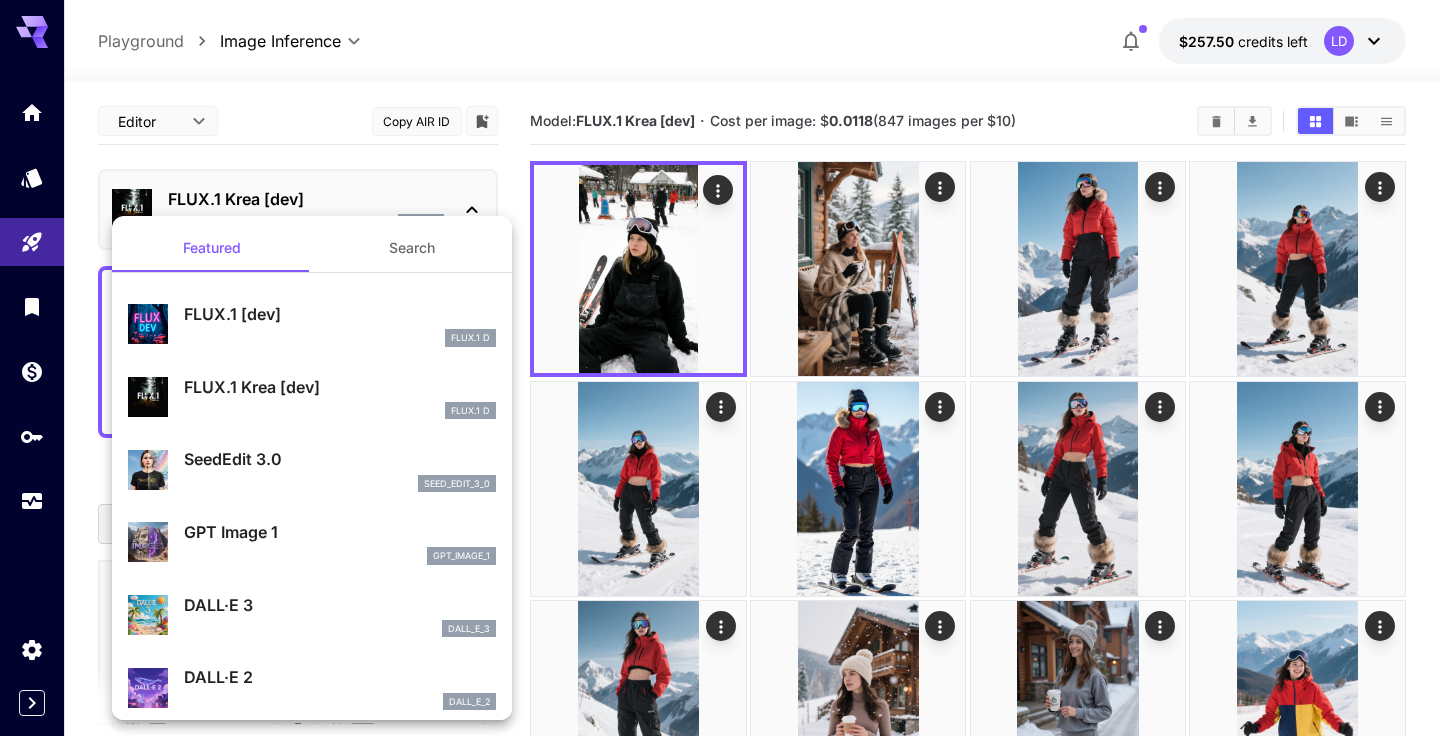 click at bounding box center [720, 368] 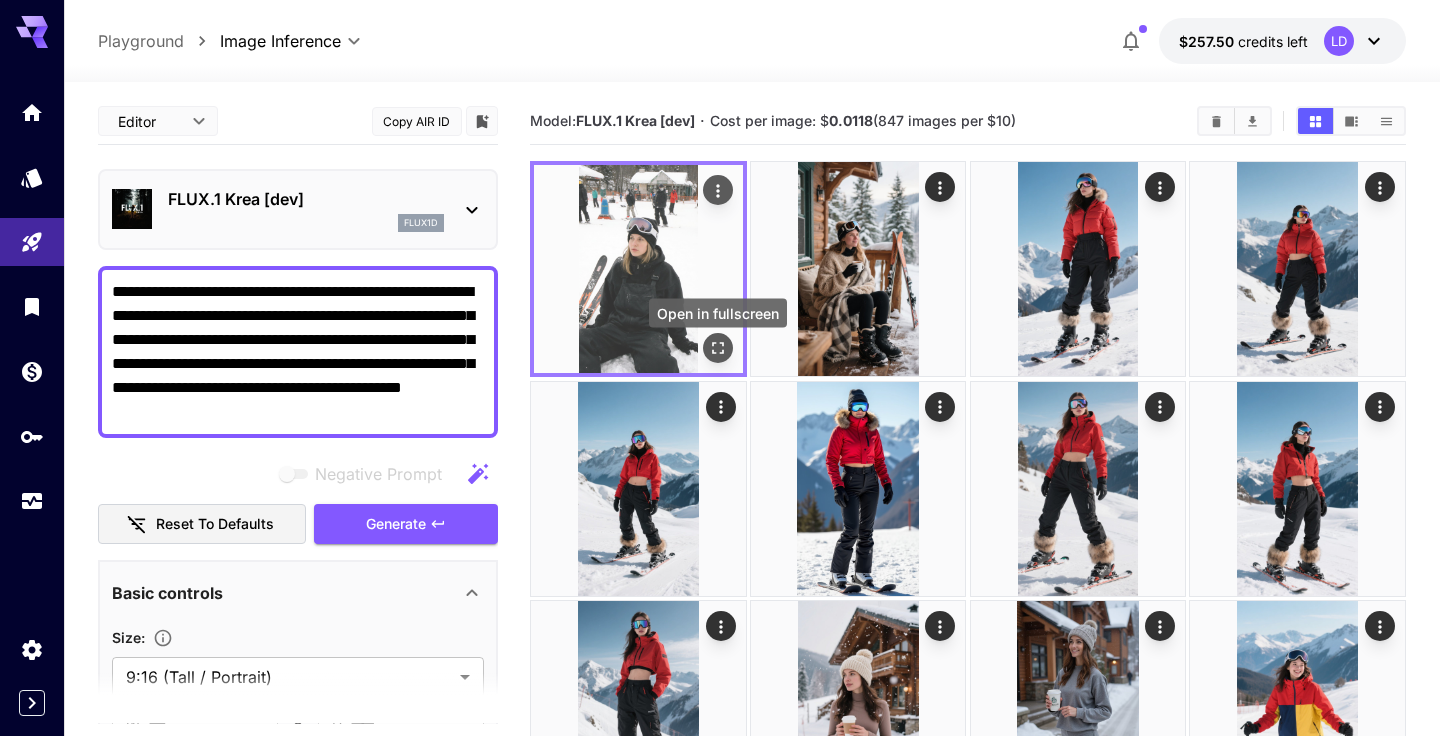 click 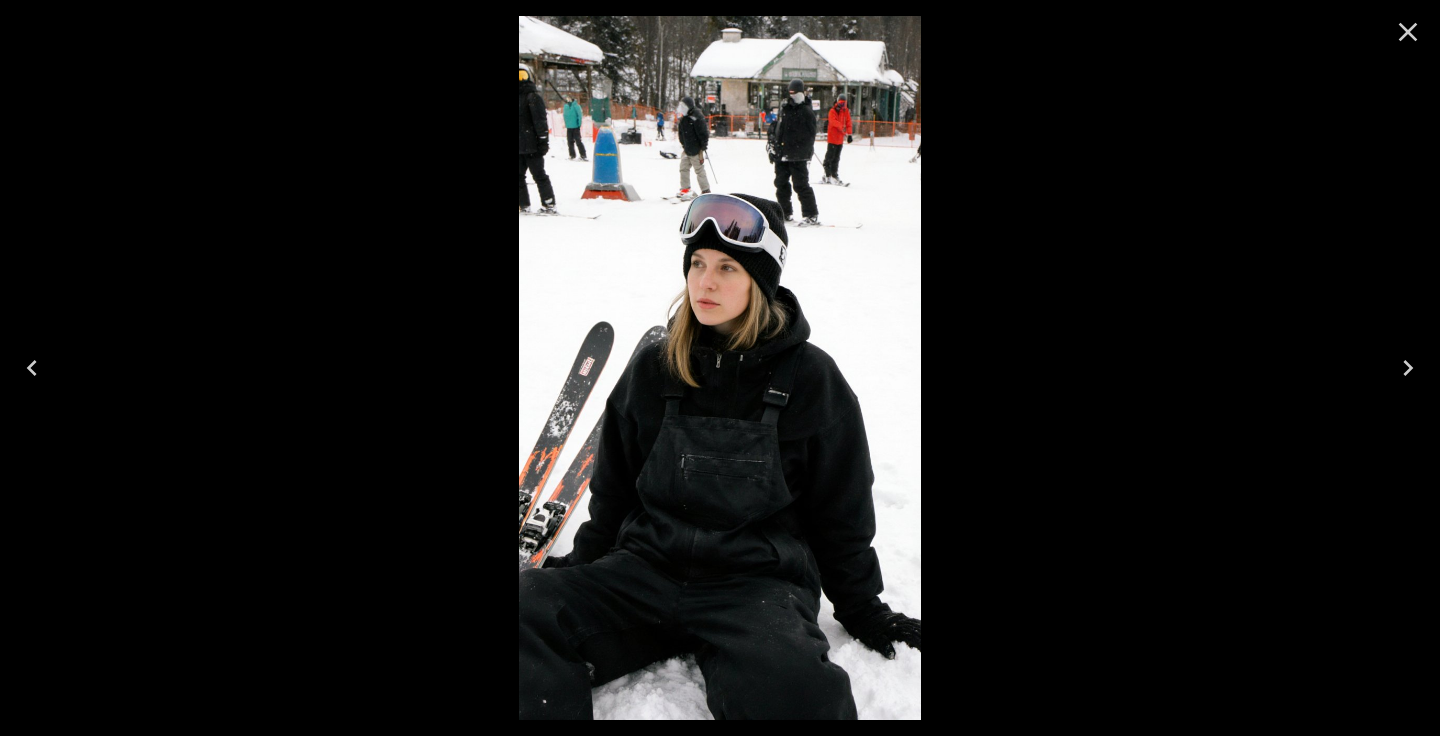 click 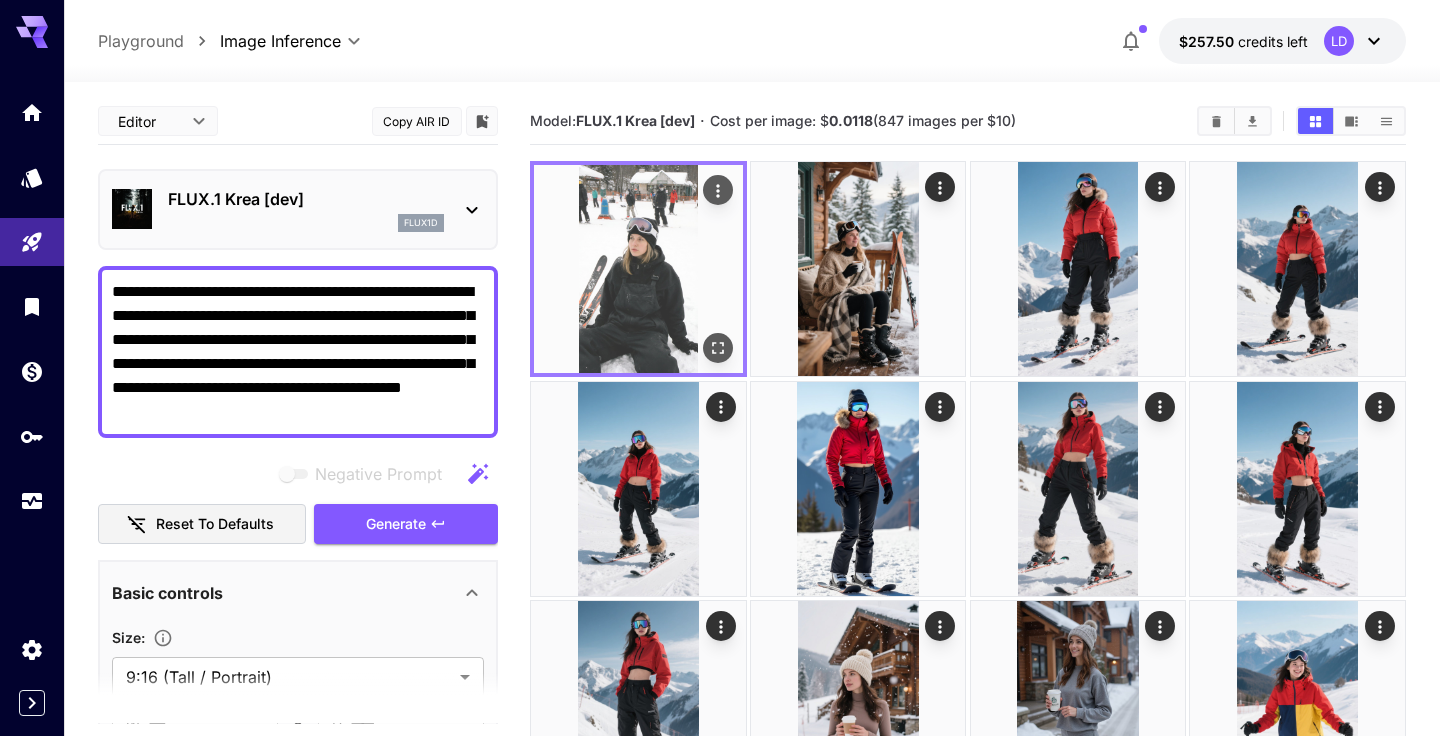 click at bounding box center (718, 190) 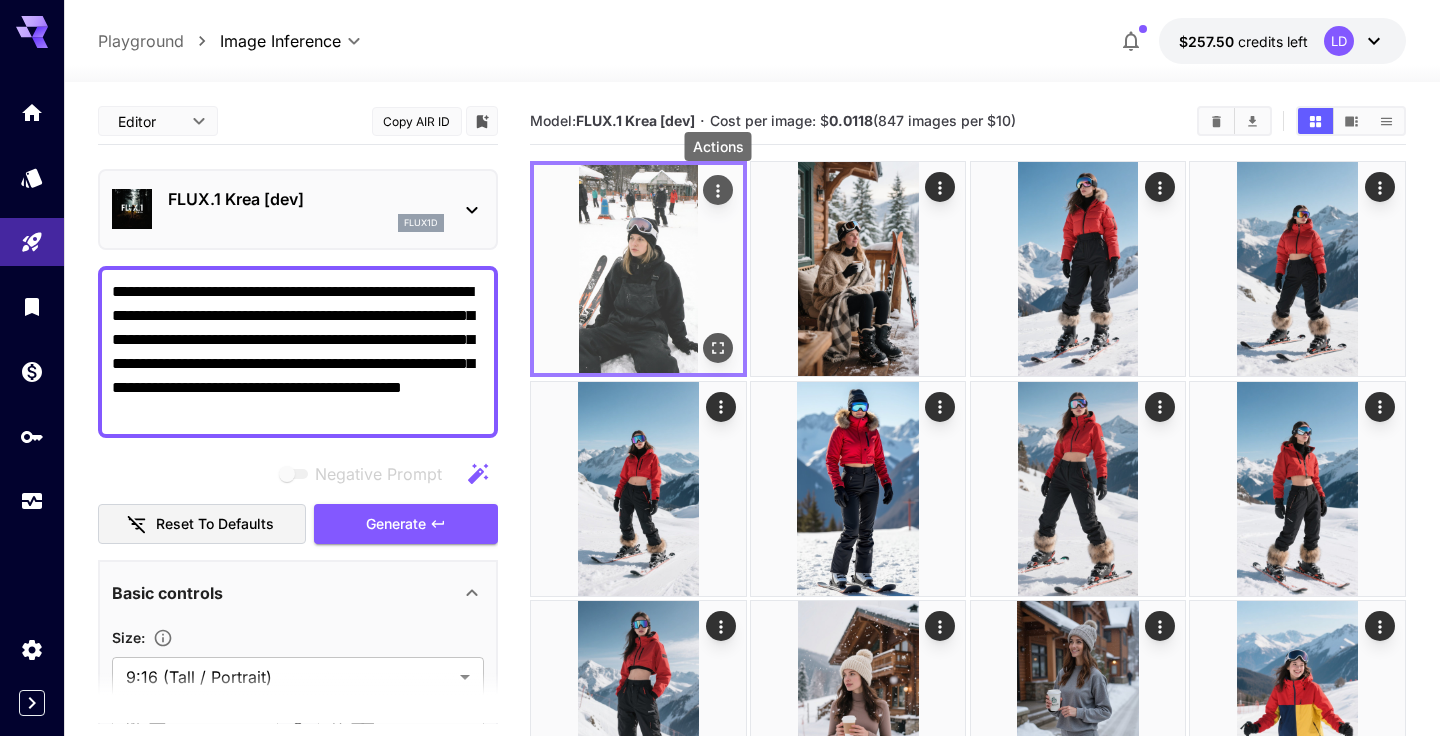 click 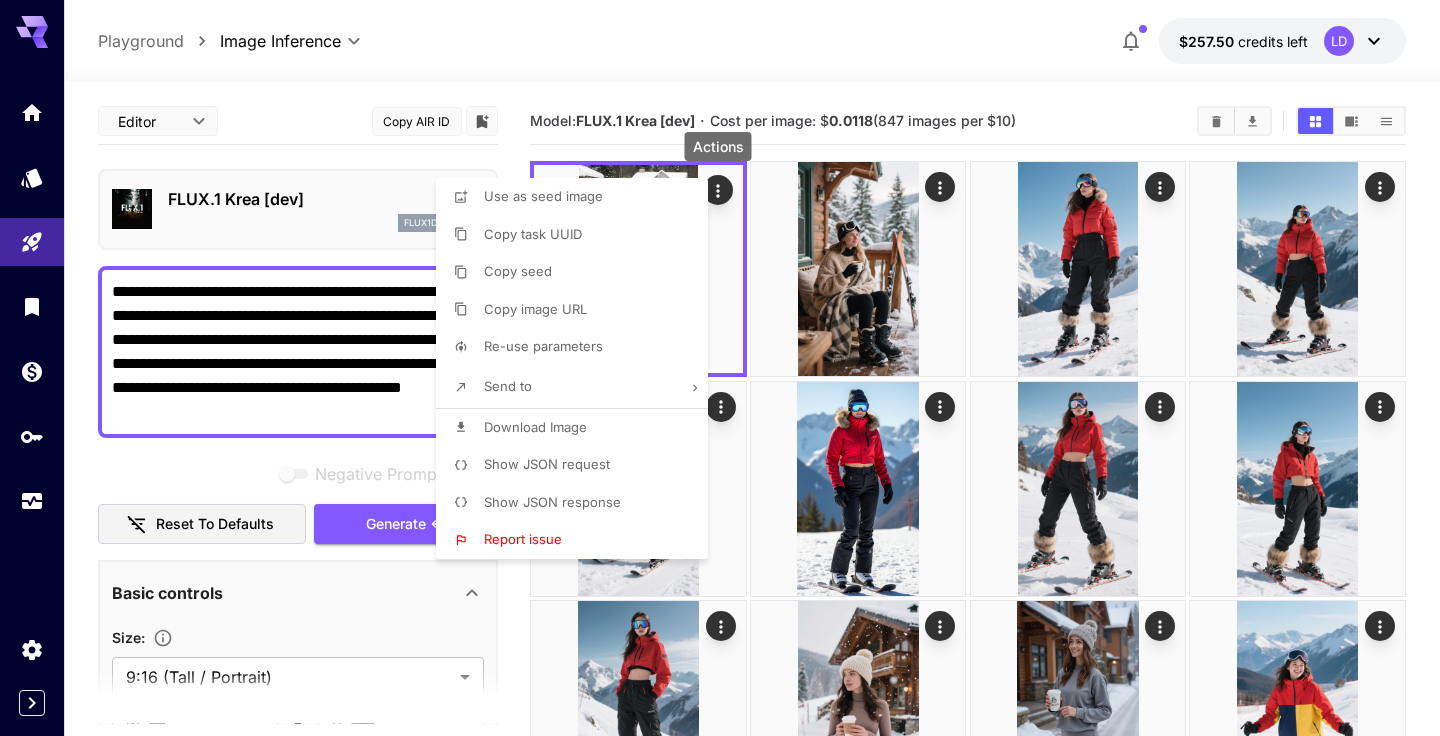 click on "Download Image" at bounding box center [578, 428] 